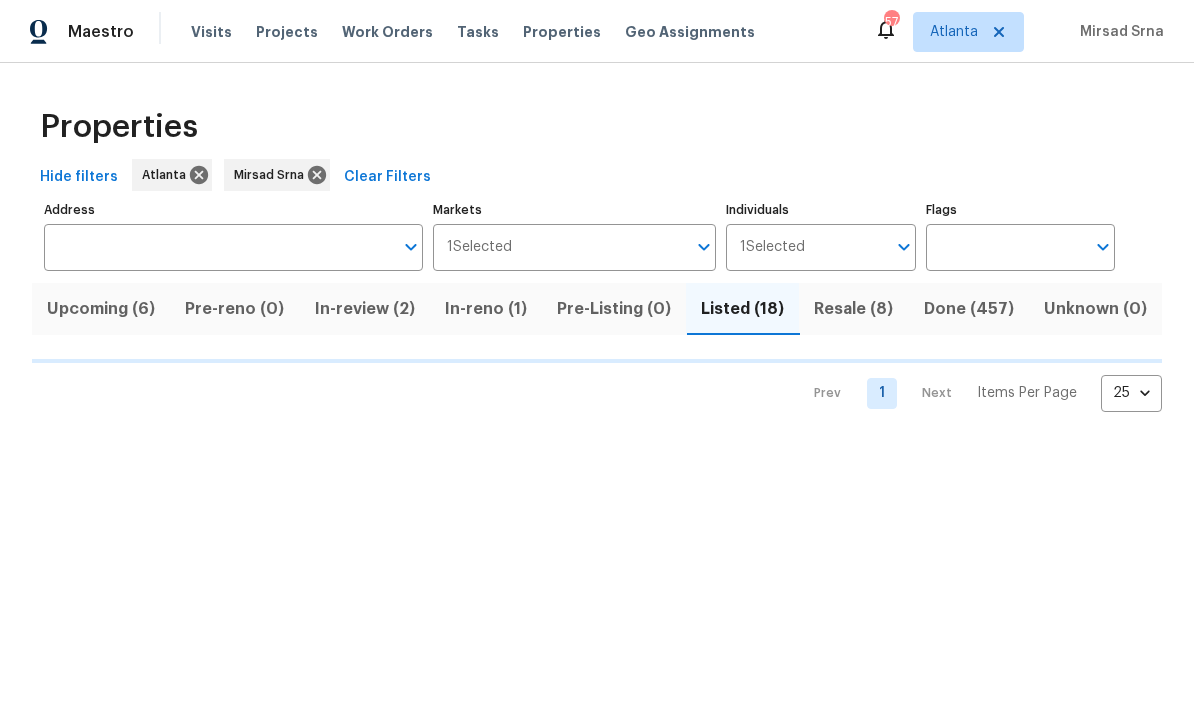 scroll, scrollTop: 0, scrollLeft: 0, axis: both 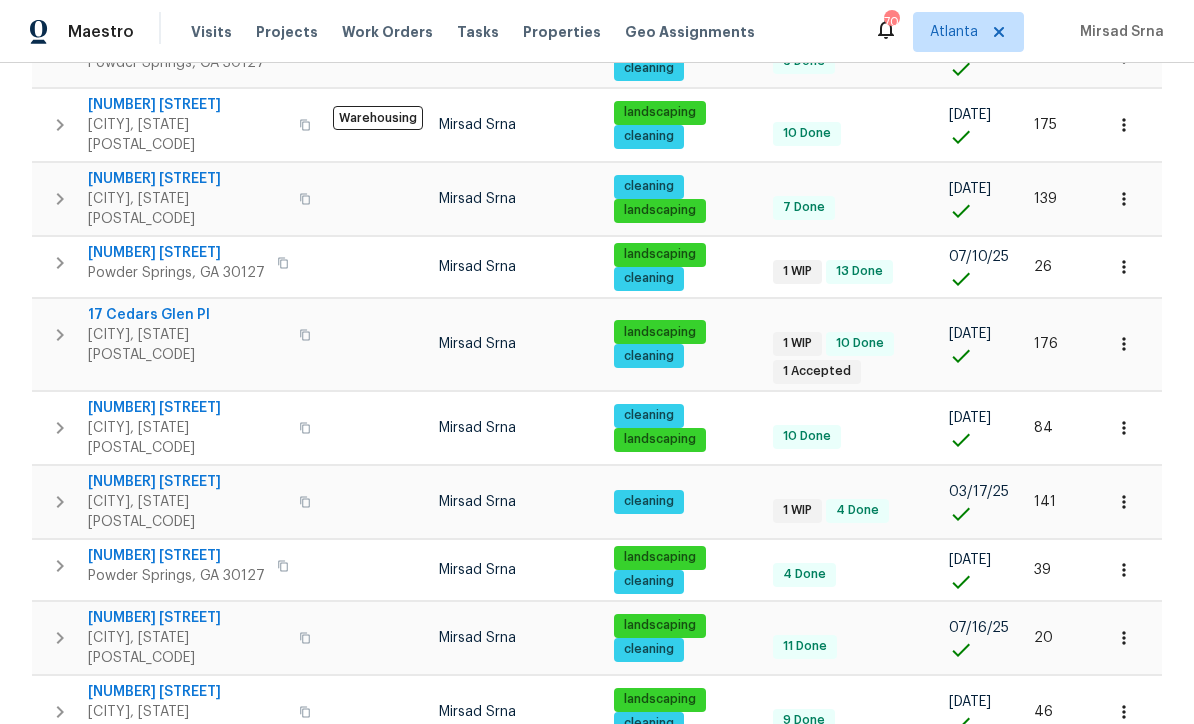 click on "[NUMBER] [STREET]" at bounding box center [187, 482] 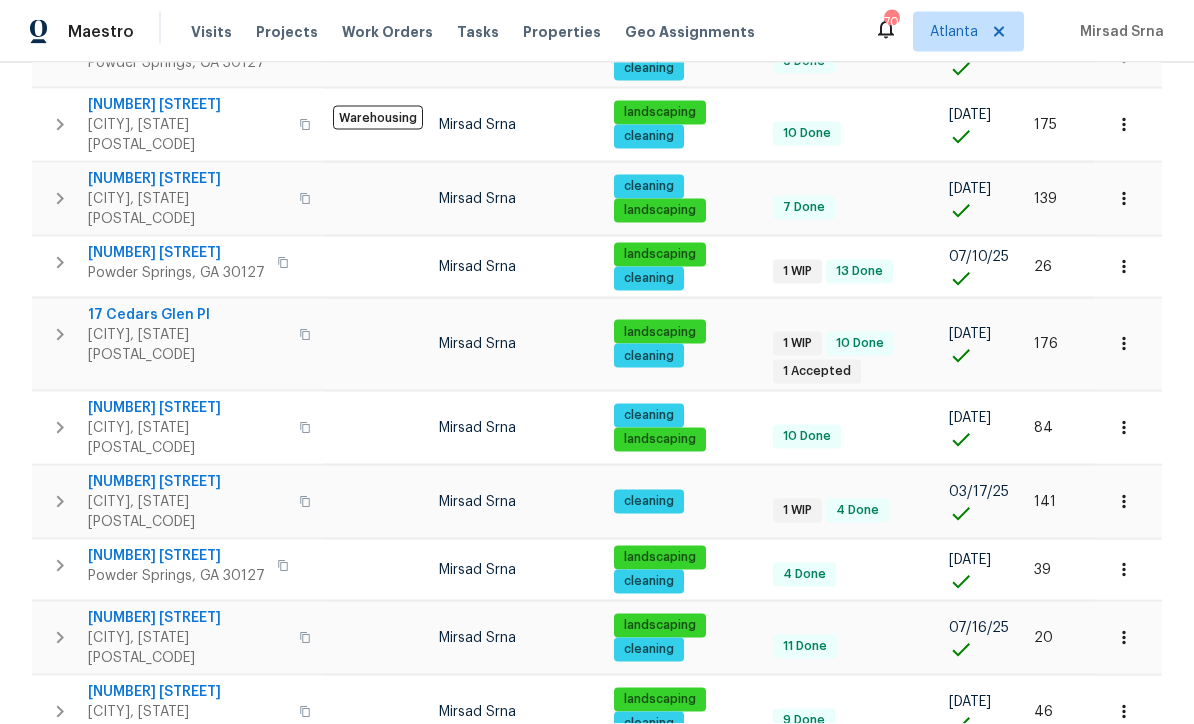 scroll, scrollTop: 0, scrollLeft: 0, axis: both 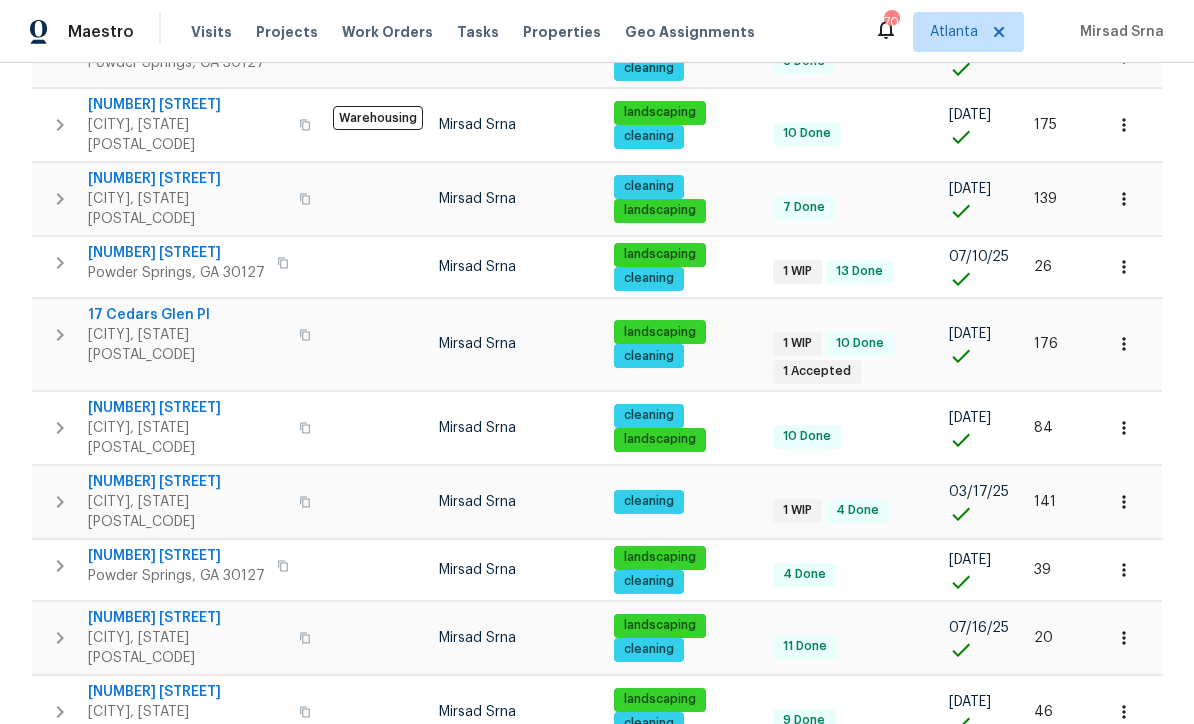 click on "[NUMBER] [STREET]" at bounding box center [176, 253] 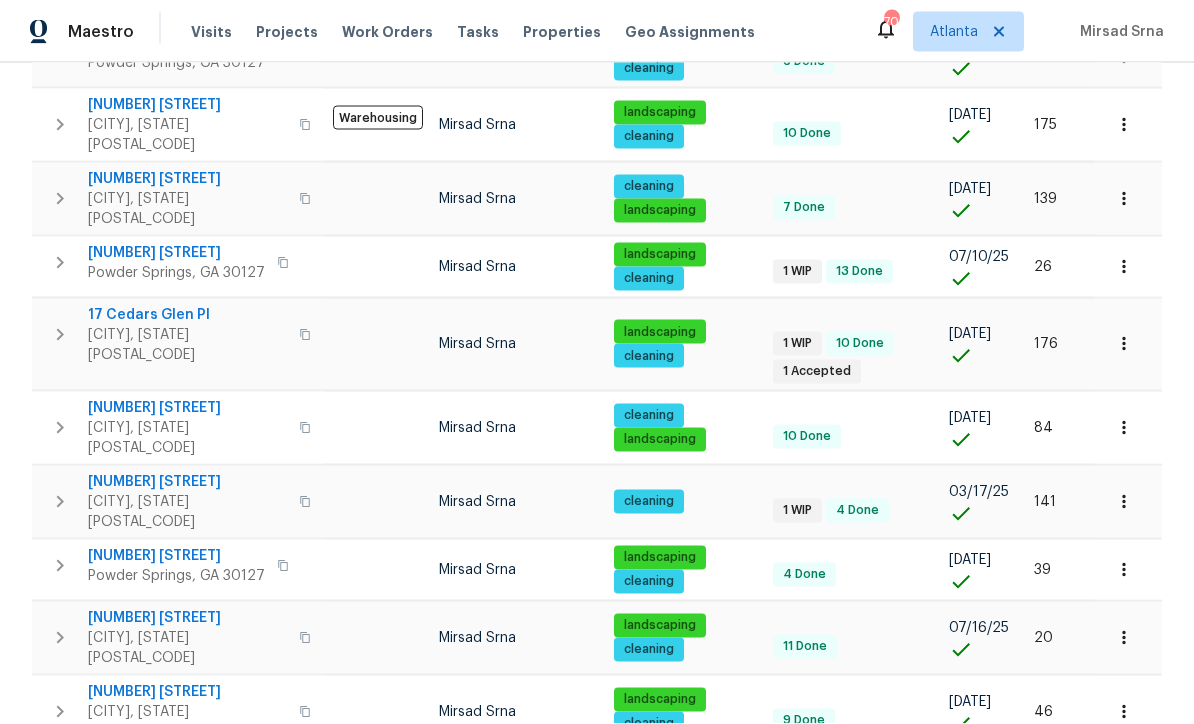 scroll, scrollTop: 0, scrollLeft: 0, axis: both 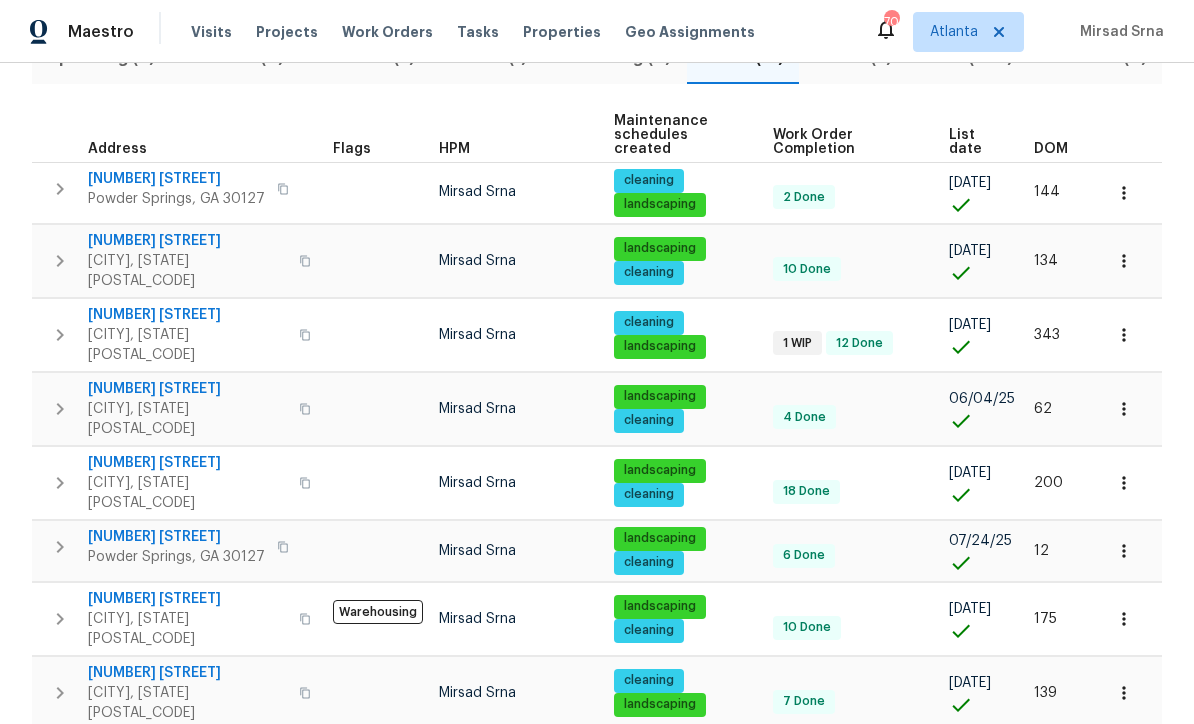 click on "305 Crest Pointe S" at bounding box center (187, 315) 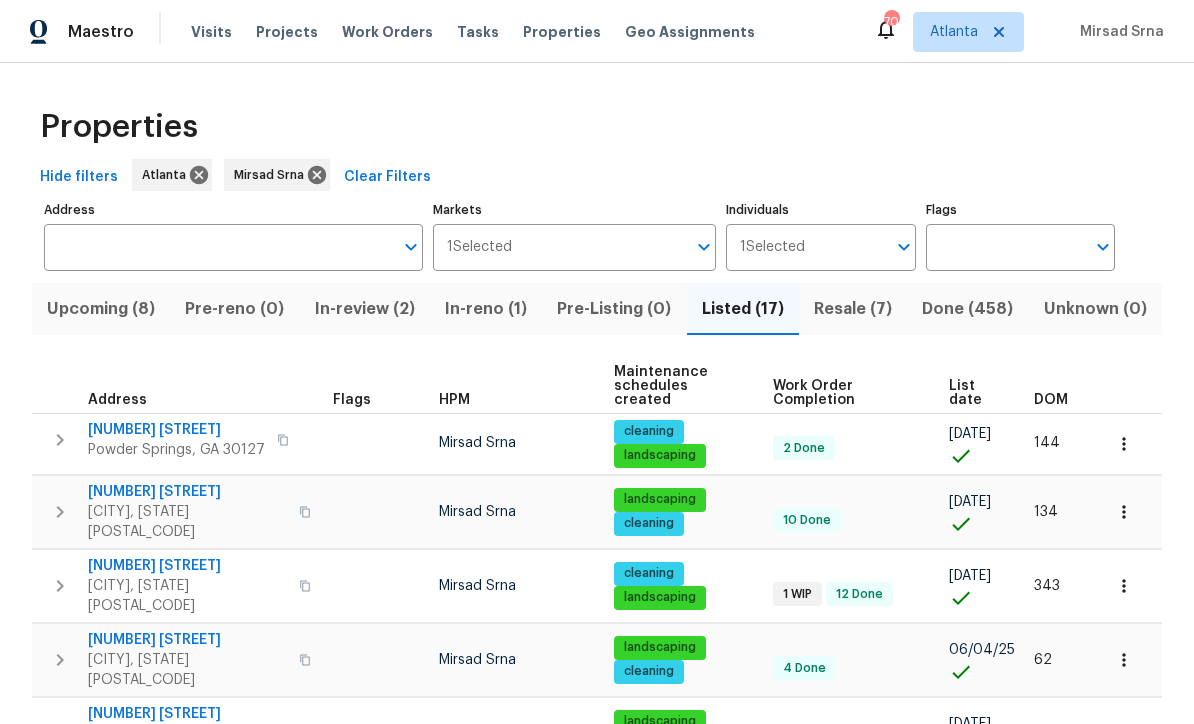 scroll, scrollTop: 0, scrollLeft: 0, axis: both 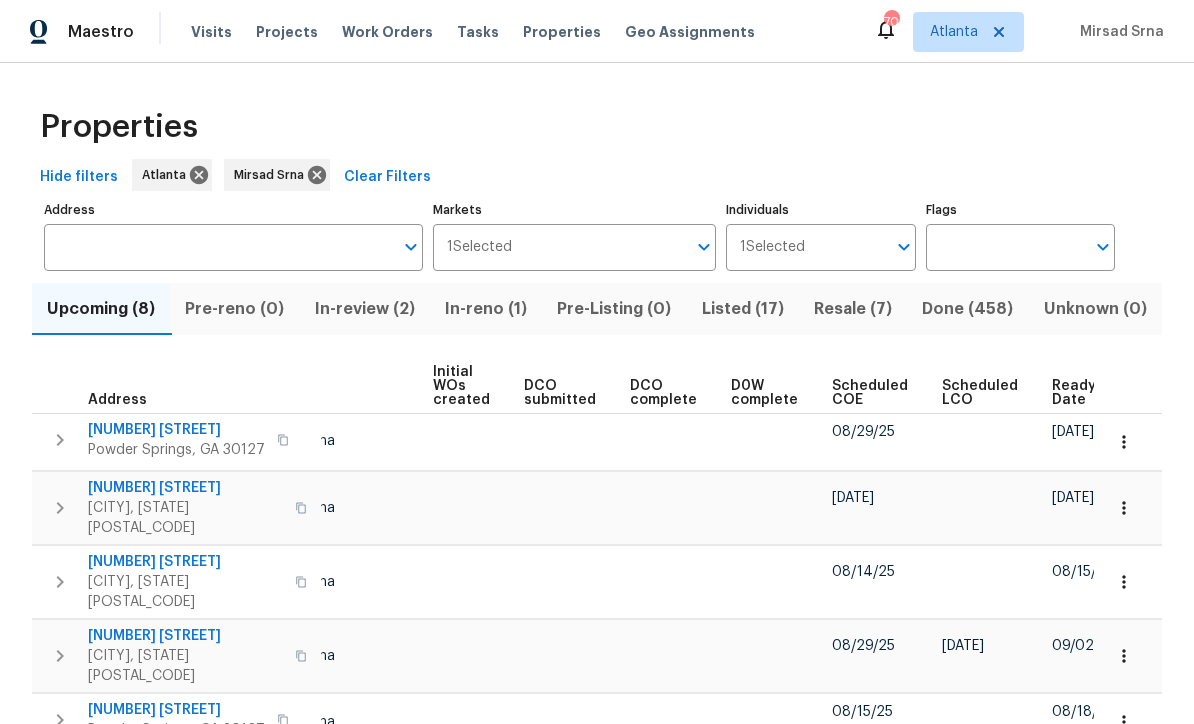 click on "Ready Date" at bounding box center (1075, 393) 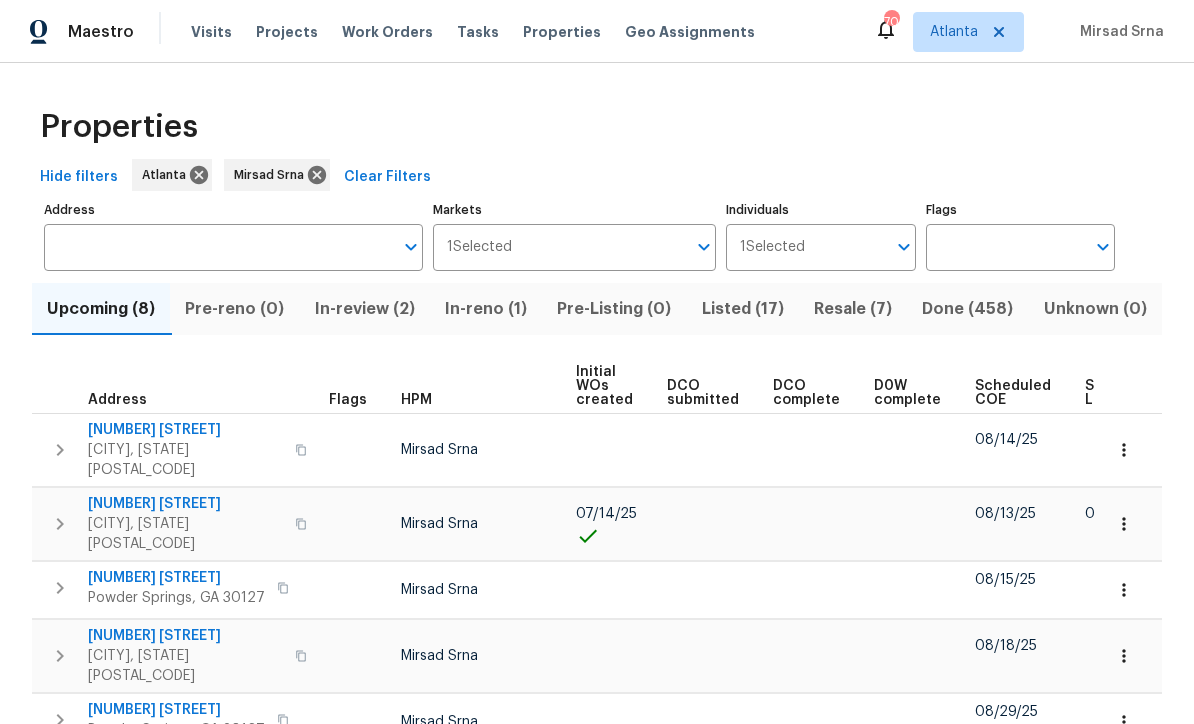 scroll, scrollTop: 0, scrollLeft: 0, axis: both 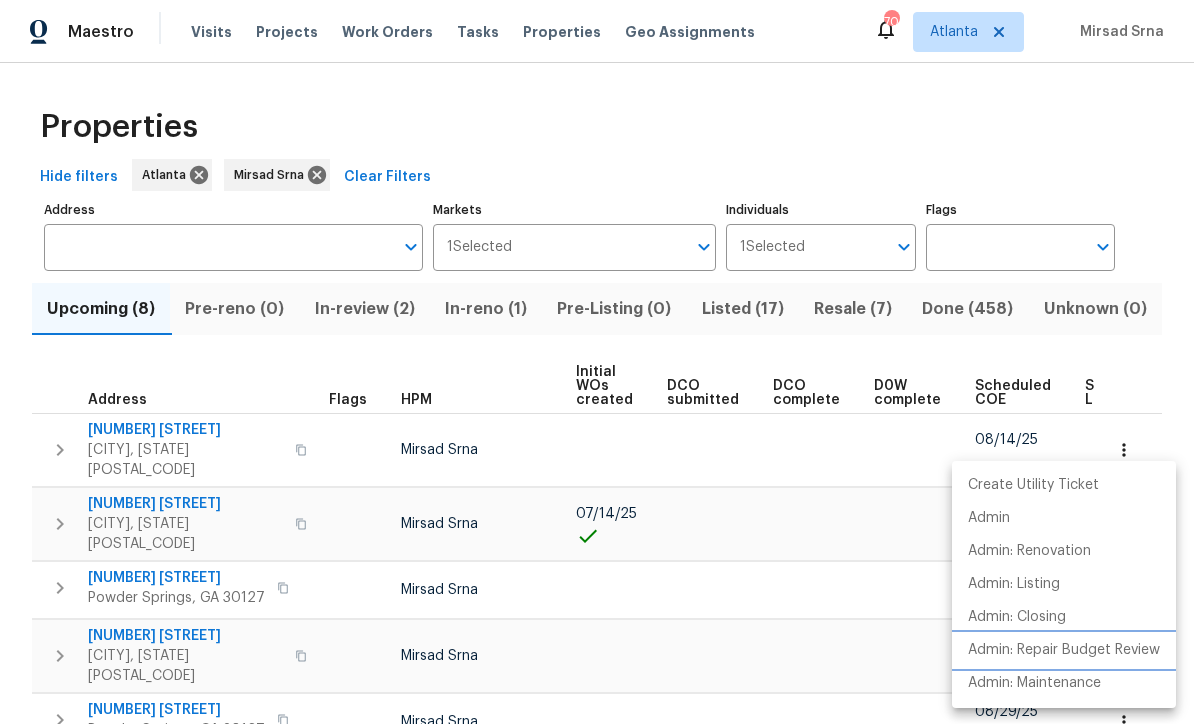 click on "Admin: Repair Budget Review" at bounding box center (1064, 650) 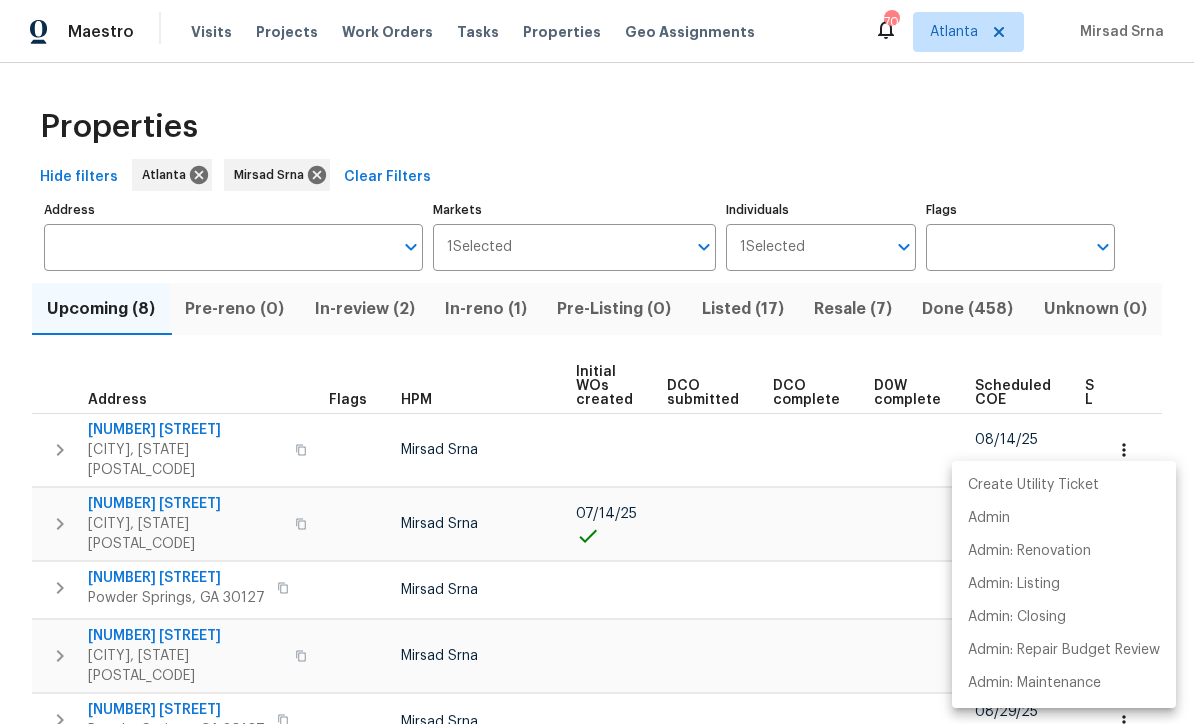 click at bounding box center (597, 362) 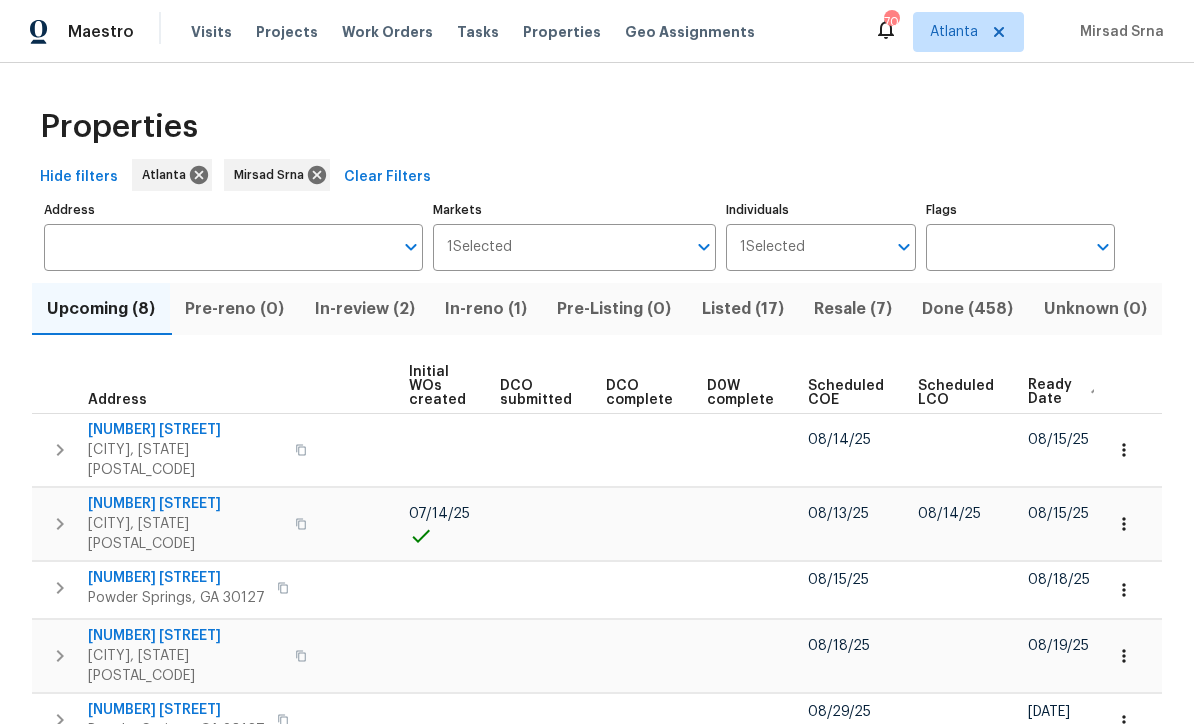 scroll, scrollTop: 0, scrollLeft: 165, axis: horizontal 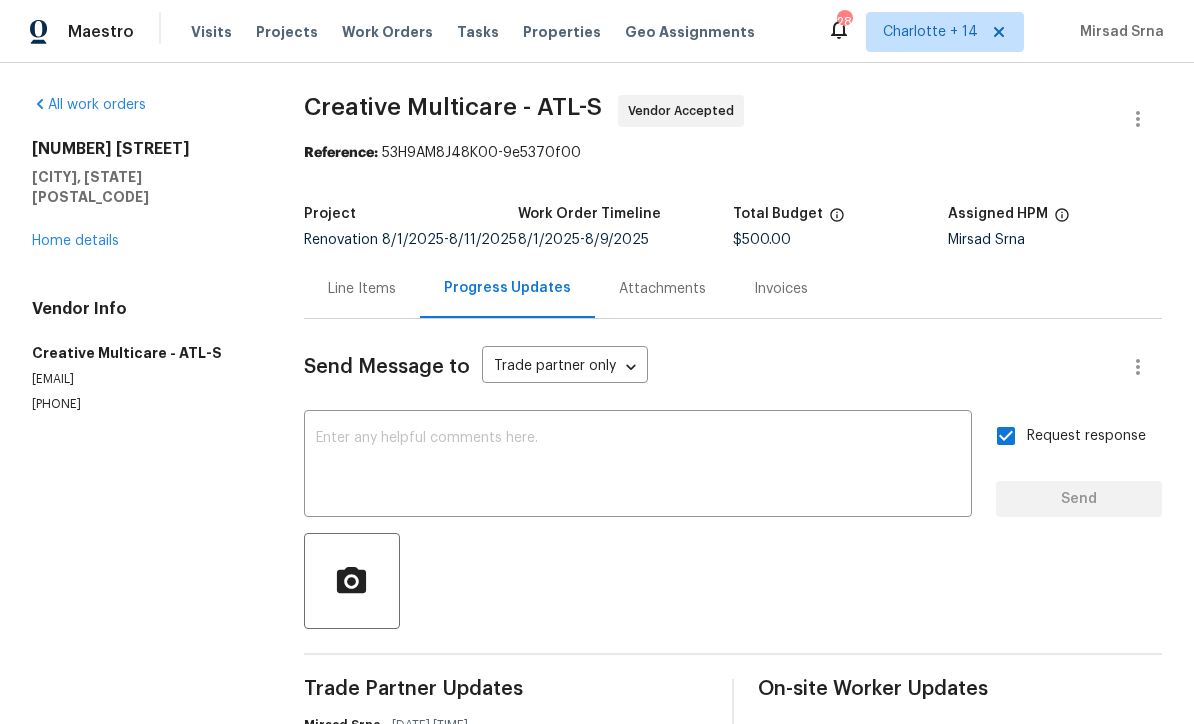 click on "Home details" at bounding box center (75, 241) 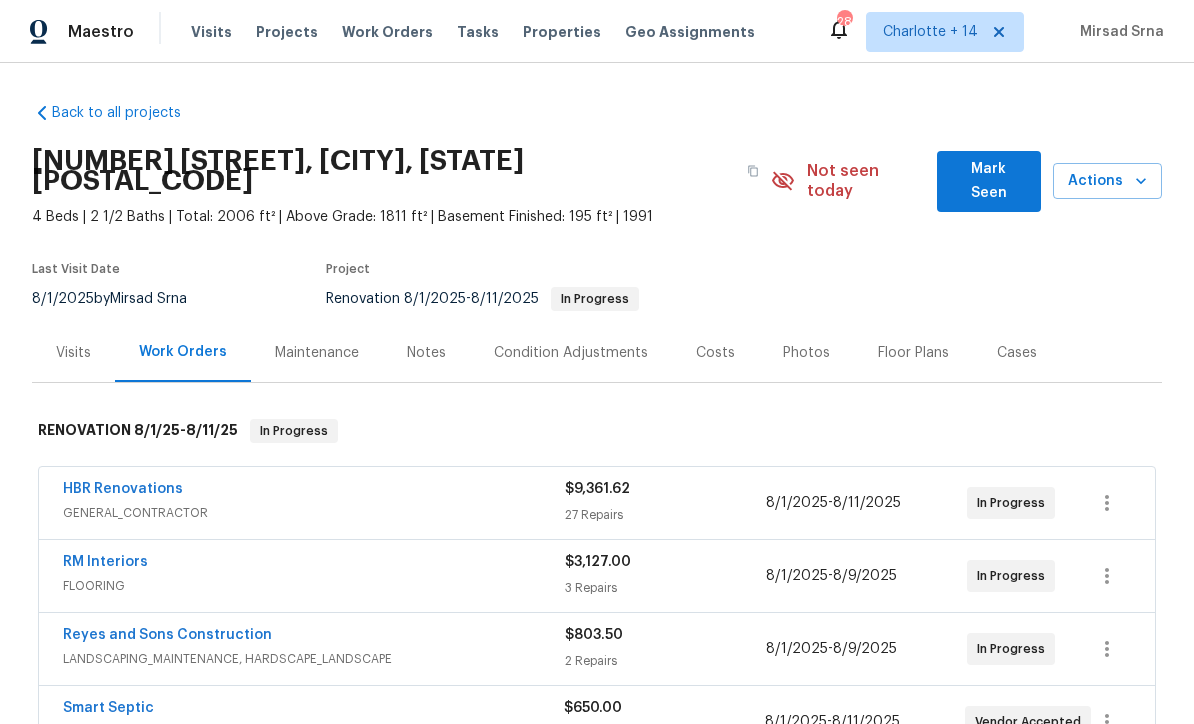 click on "Mark Seen" at bounding box center [989, 181] 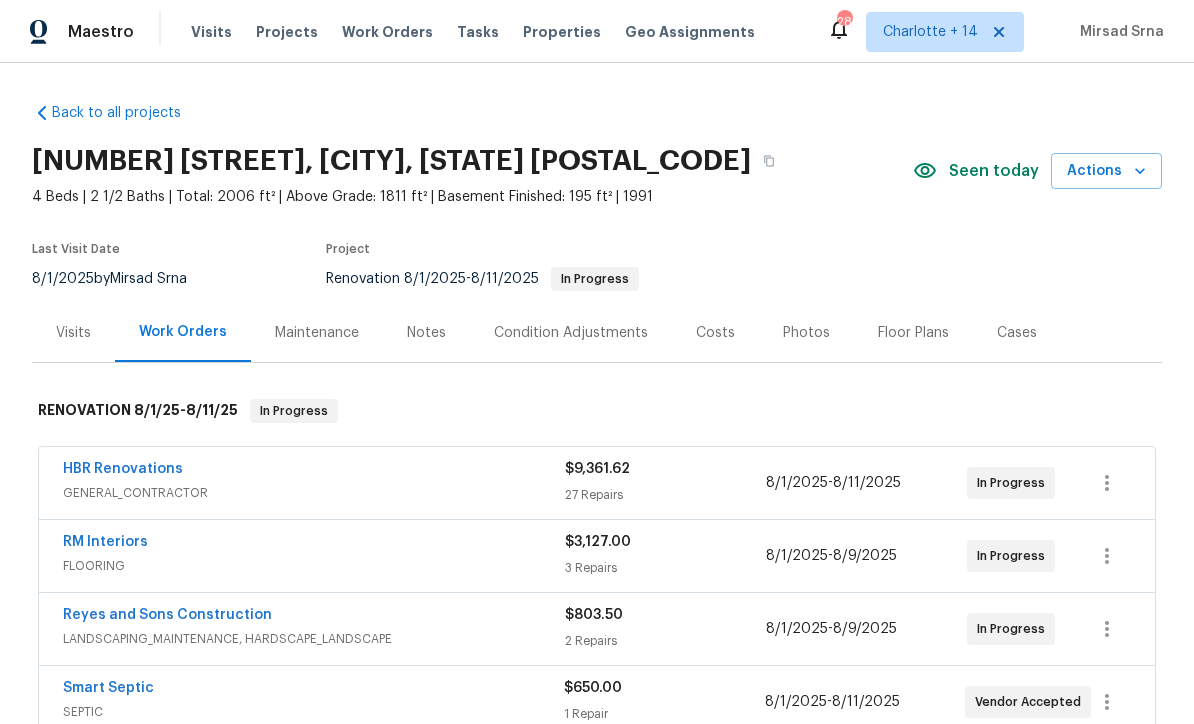 scroll, scrollTop: 0, scrollLeft: 0, axis: both 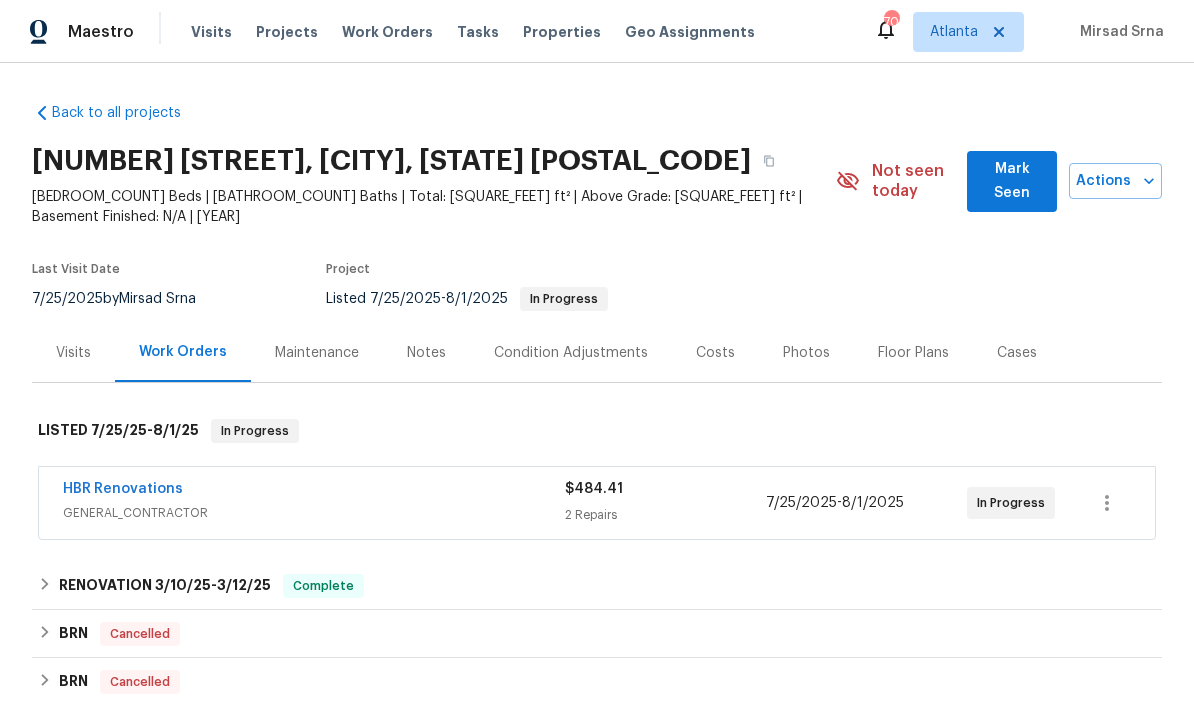 click on "HBR Renovations" at bounding box center (123, 489) 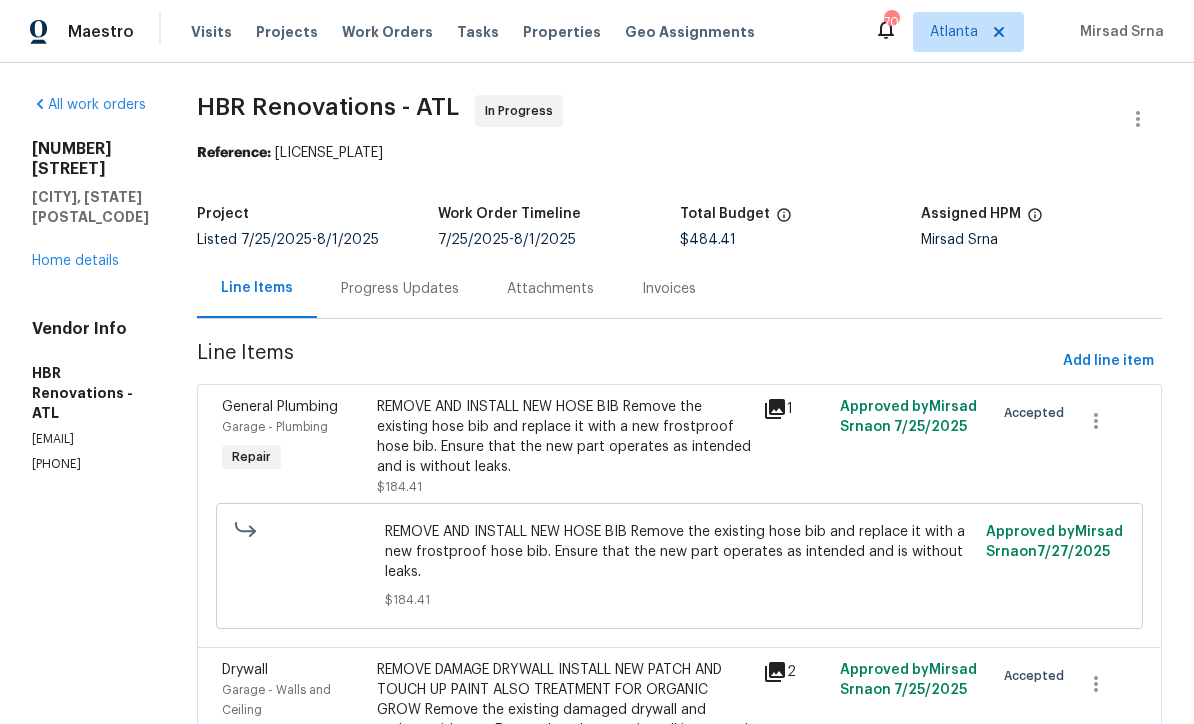 click on "Progress Updates" at bounding box center (400, 289) 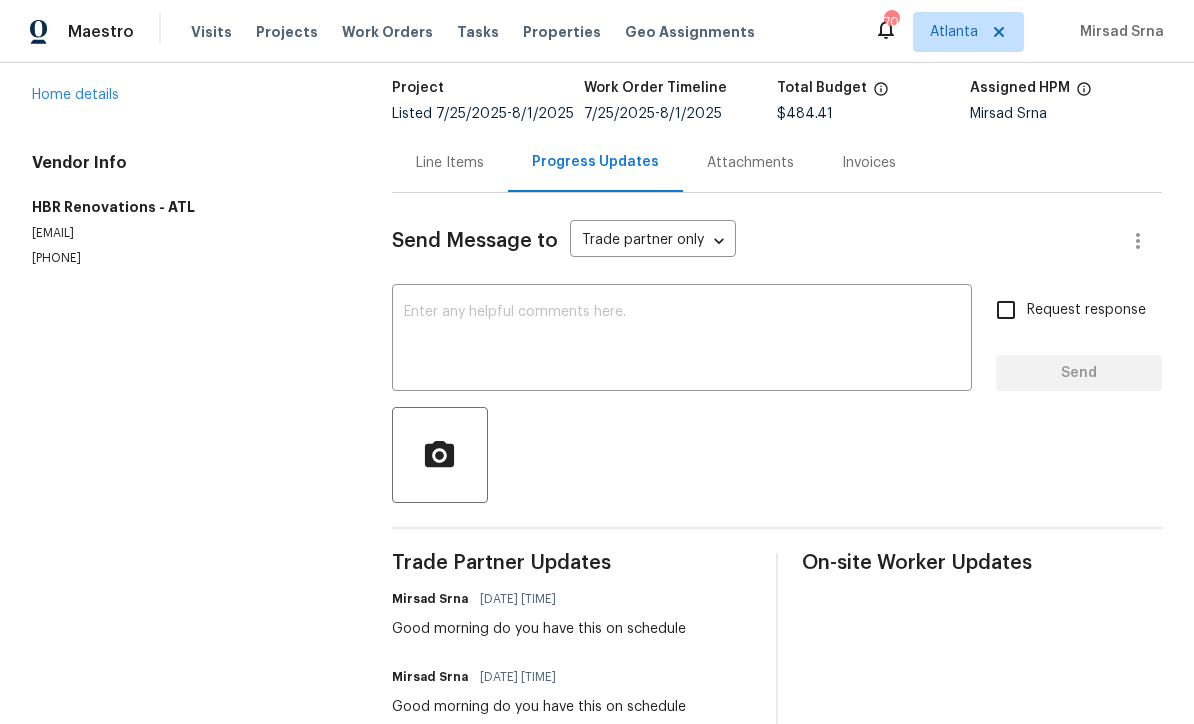 scroll, scrollTop: 120, scrollLeft: 0, axis: vertical 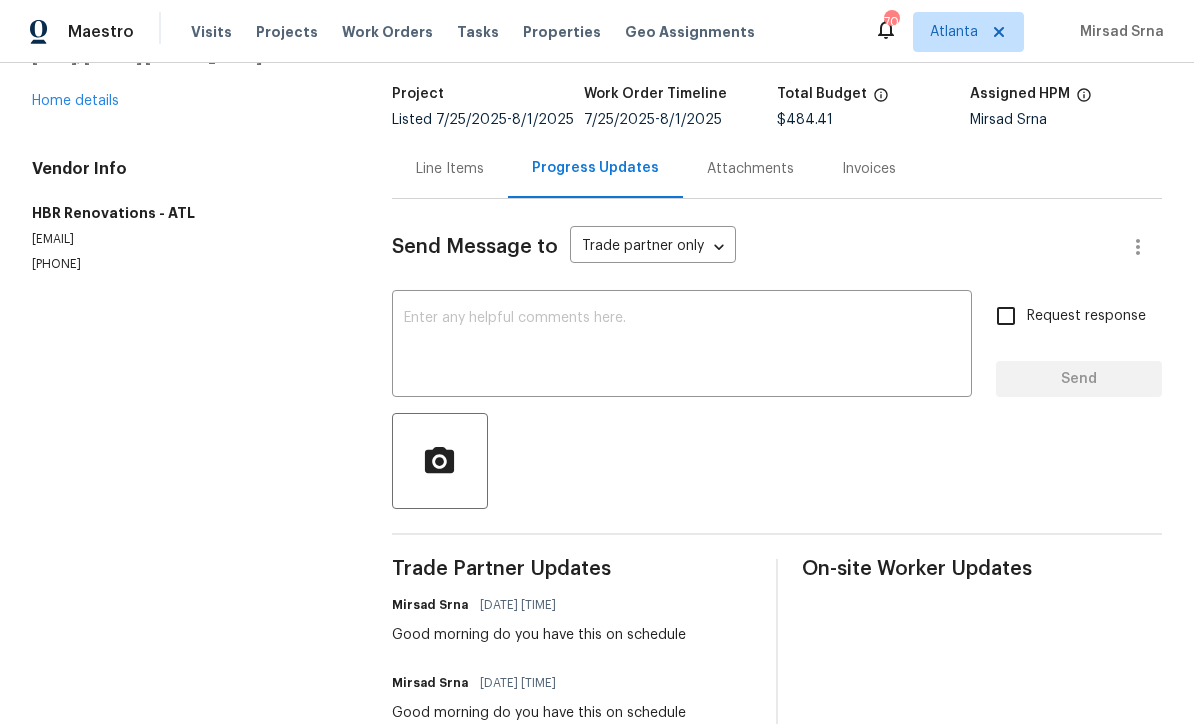 click on "x ​" at bounding box center (682, 346) 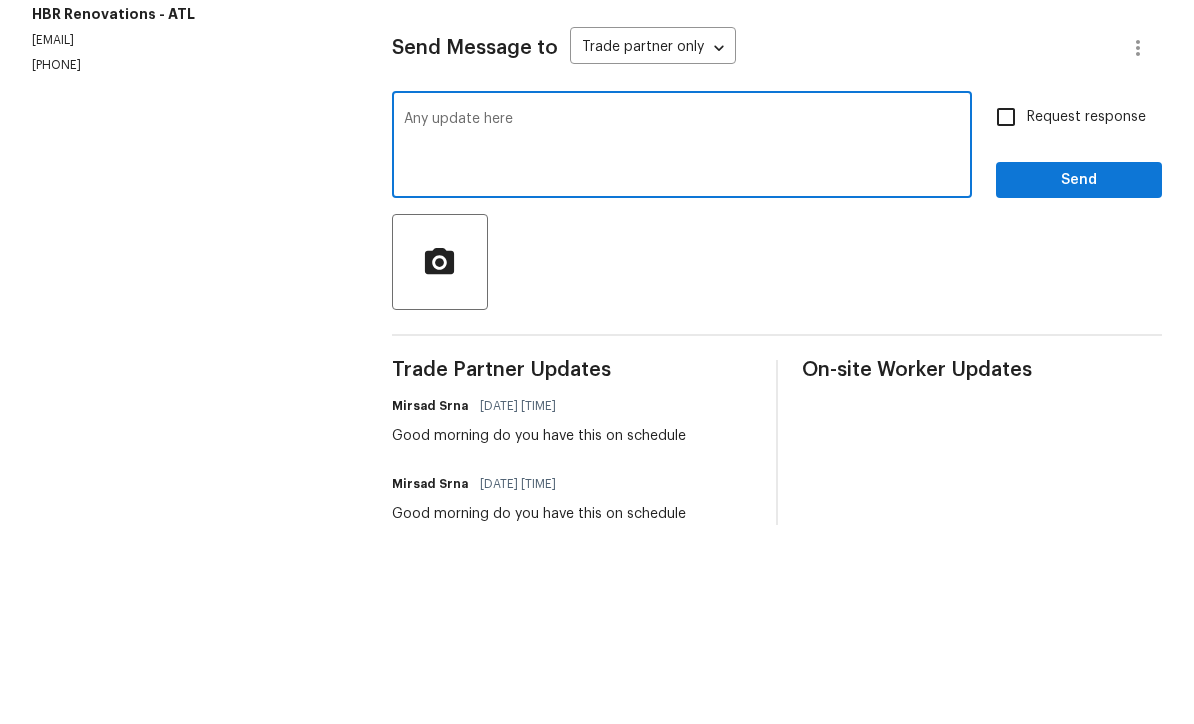 type on "Any update here" 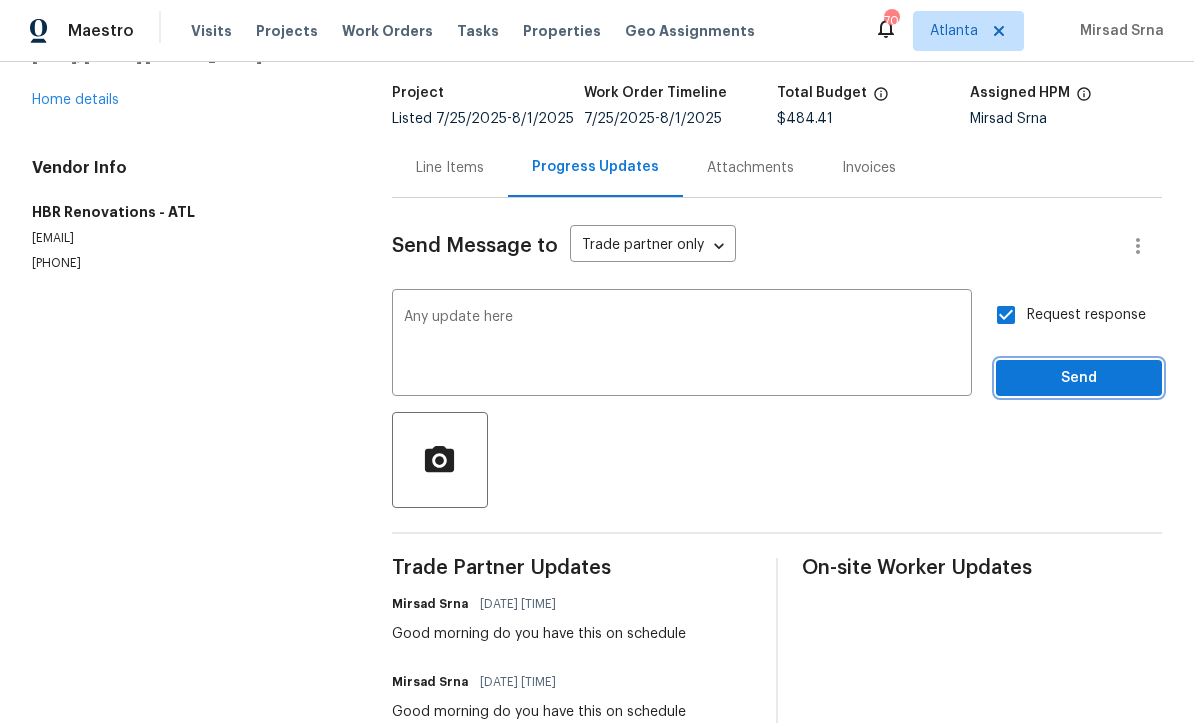 click on "Send" at bounding box center [1079, 379] 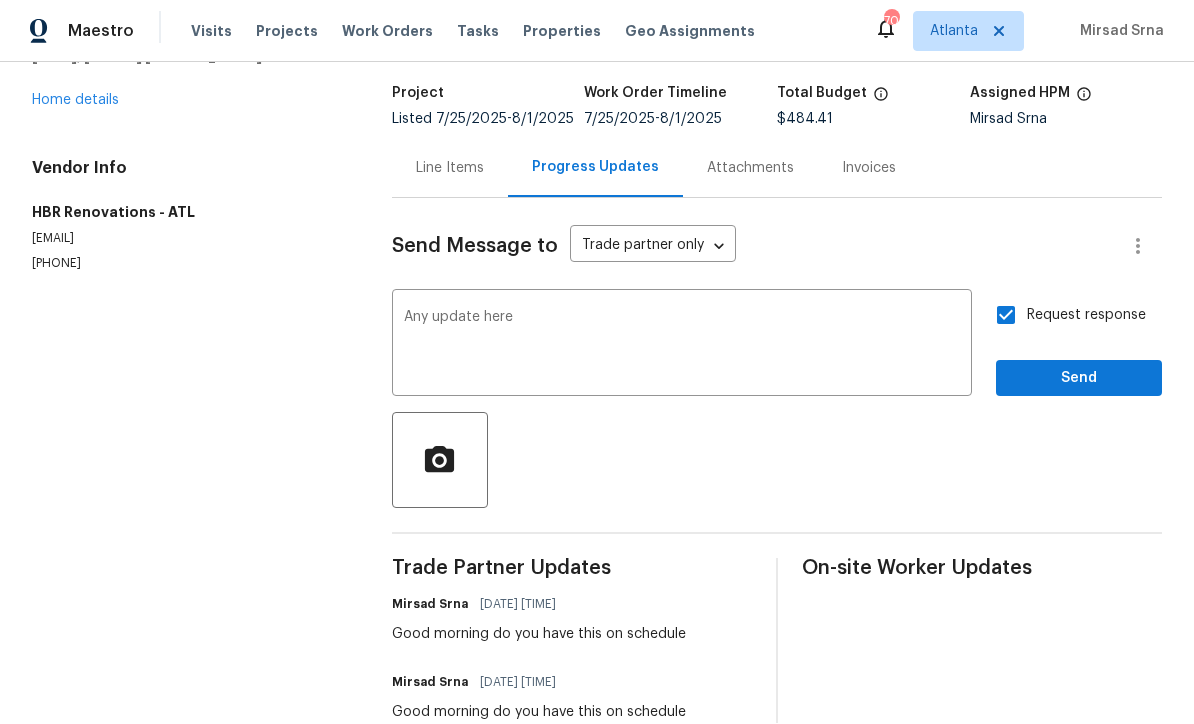 scroll, scrollTop: 24, scrollLeft: 0, axis: vertical 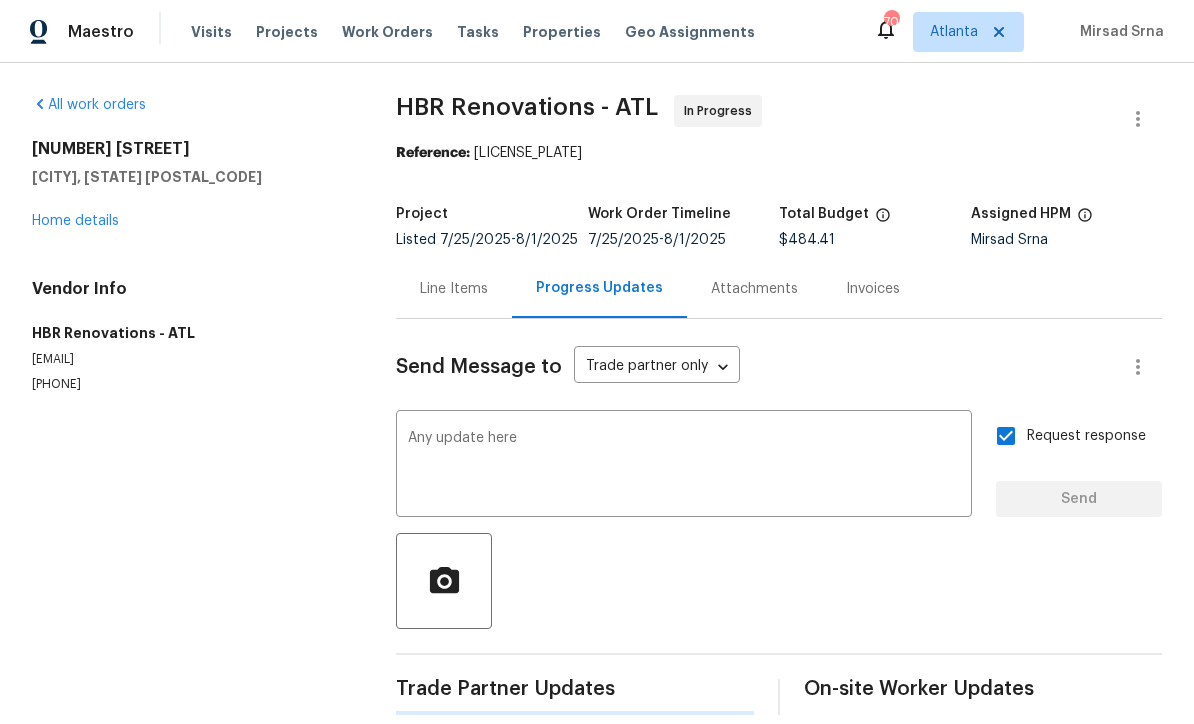 type 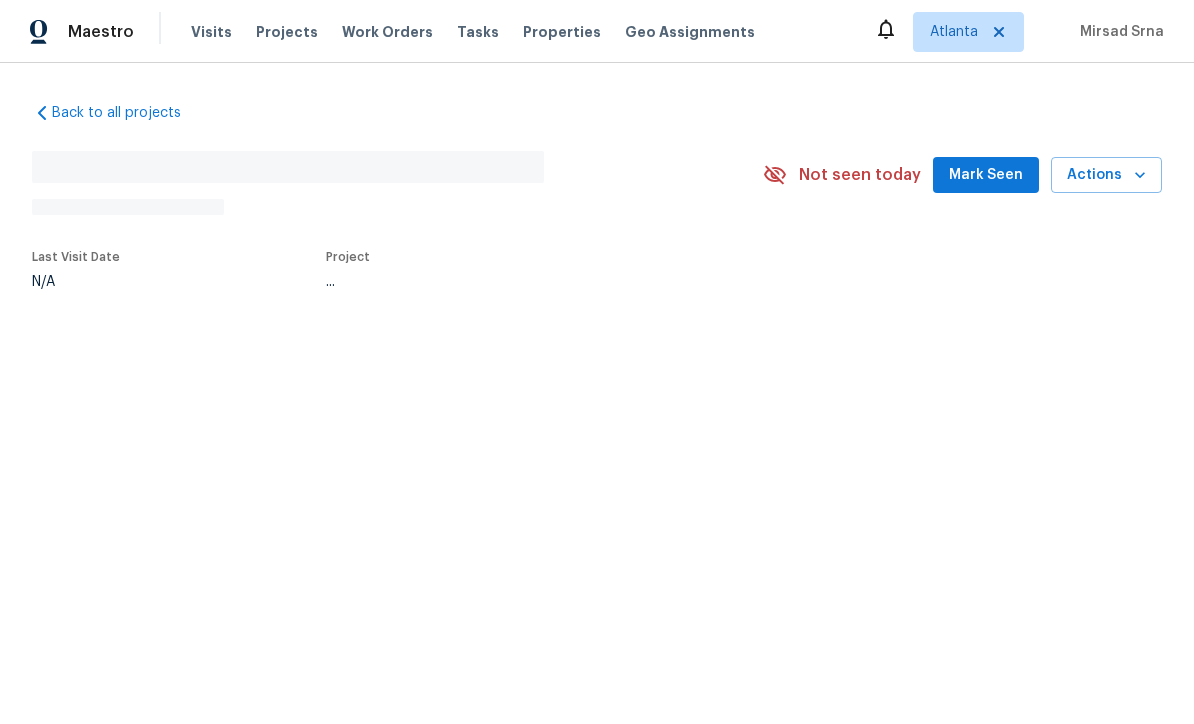 scroll, scrollTop: 0, scrollLeft: 0, axis: both 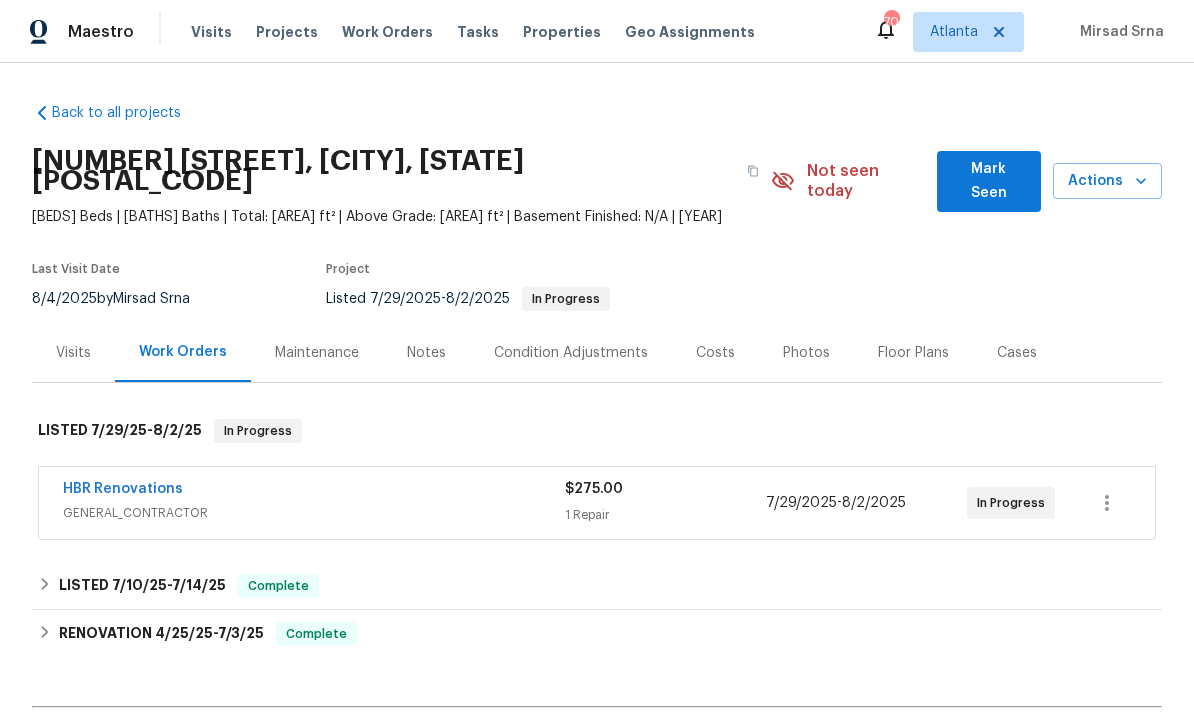 click on "HBR Renovations" at bounding box center [123, 489] 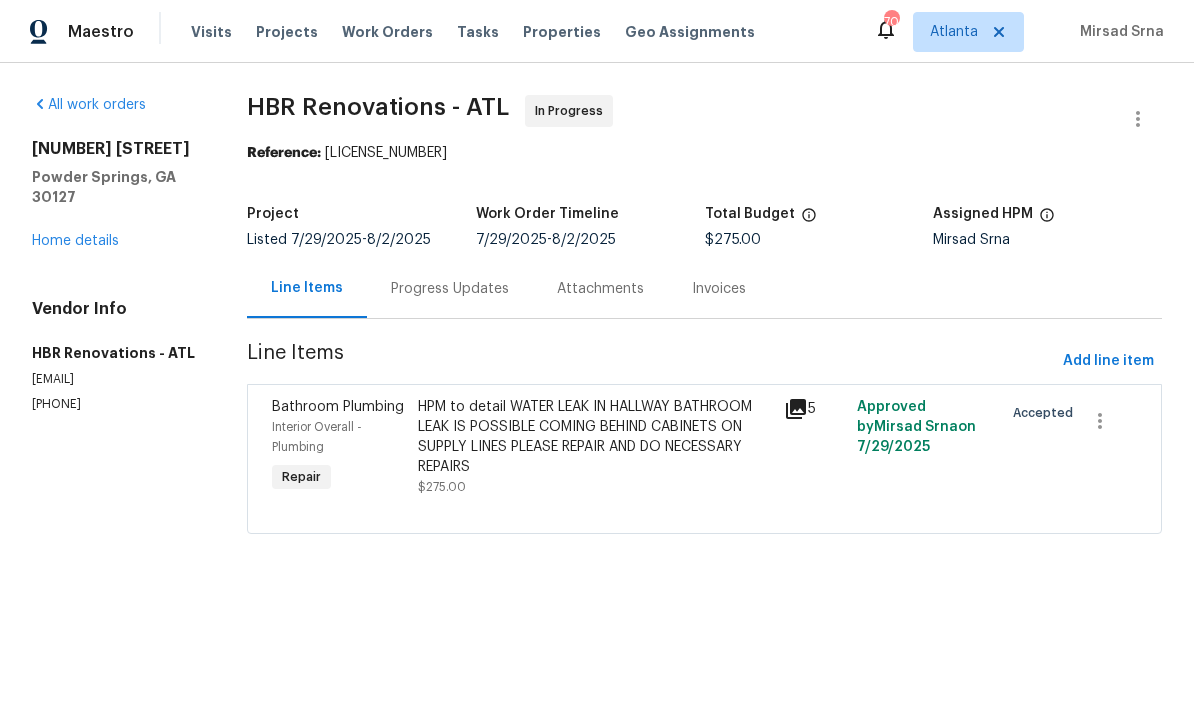 click on "Progress Updates" at bounding box center [450, 289] 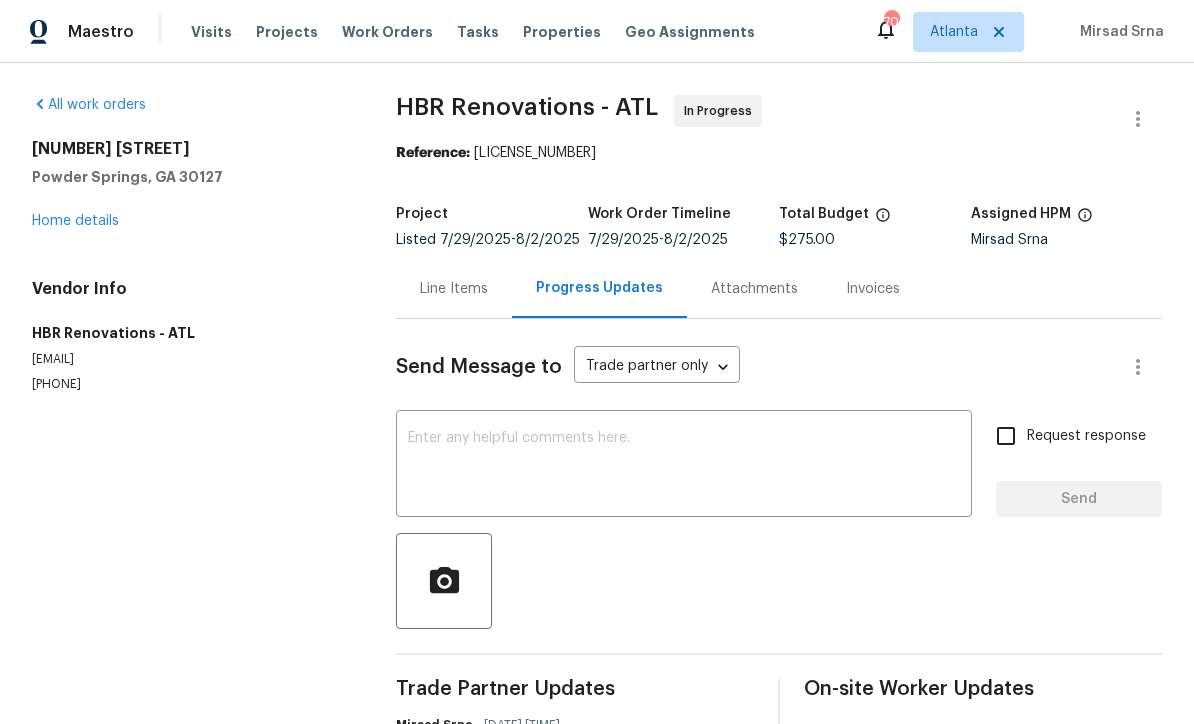 click at bounding box center (684, 466) 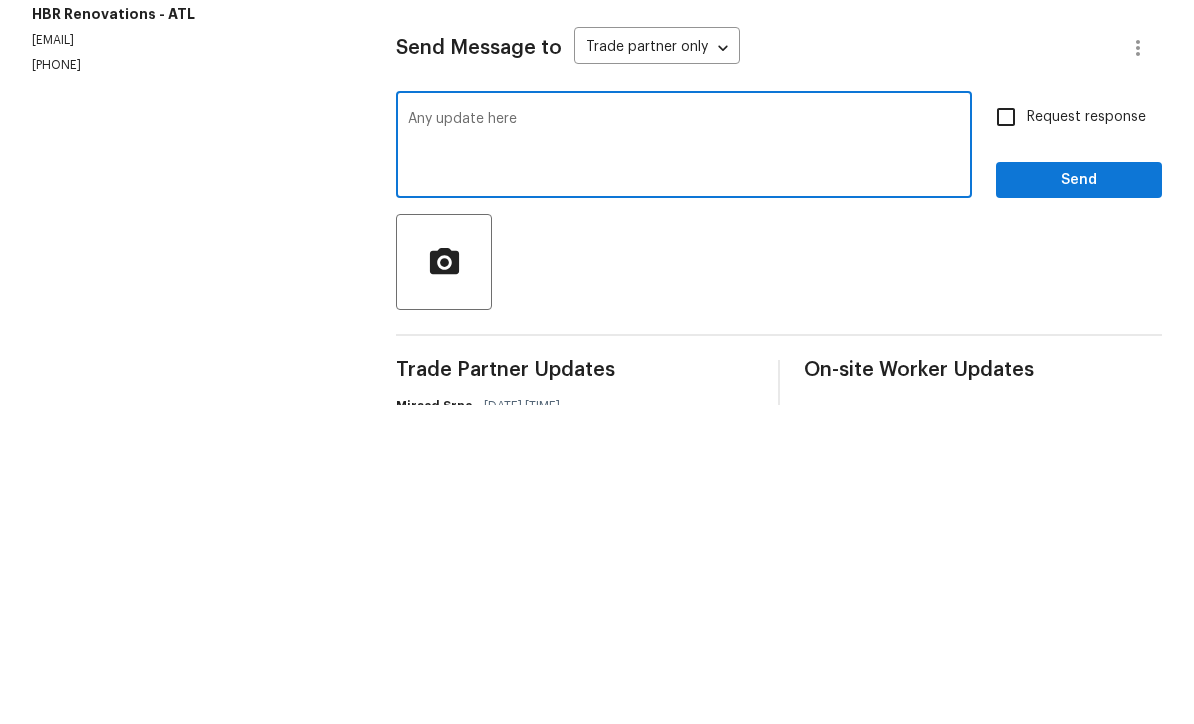 type on "Any update here" 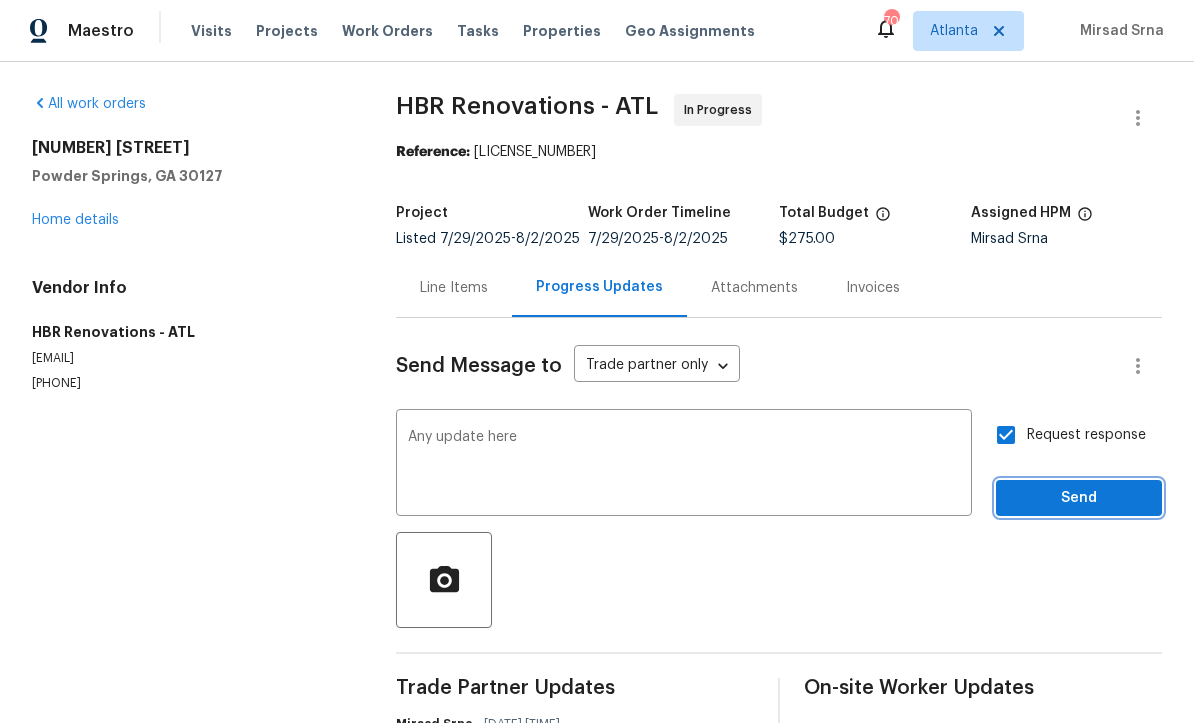 click on "Send" at bounding box center (1079, 499) 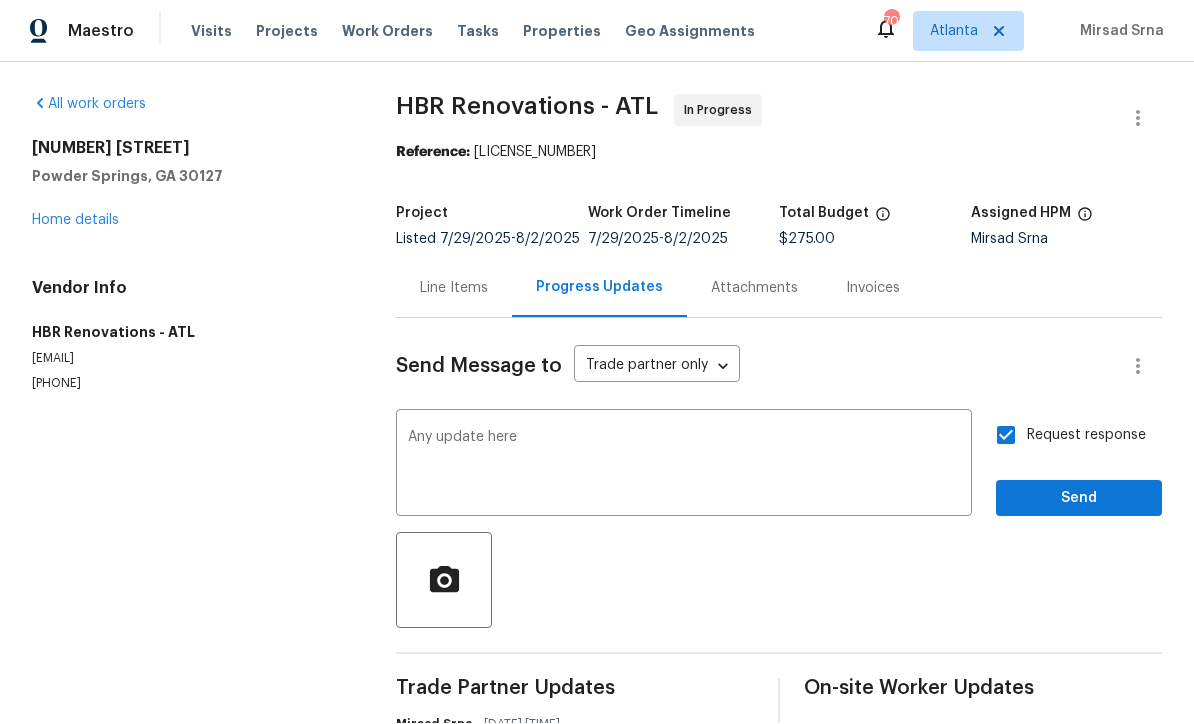 scroll, scrollTop: 24, scrollLeft: 0, axis: vertical 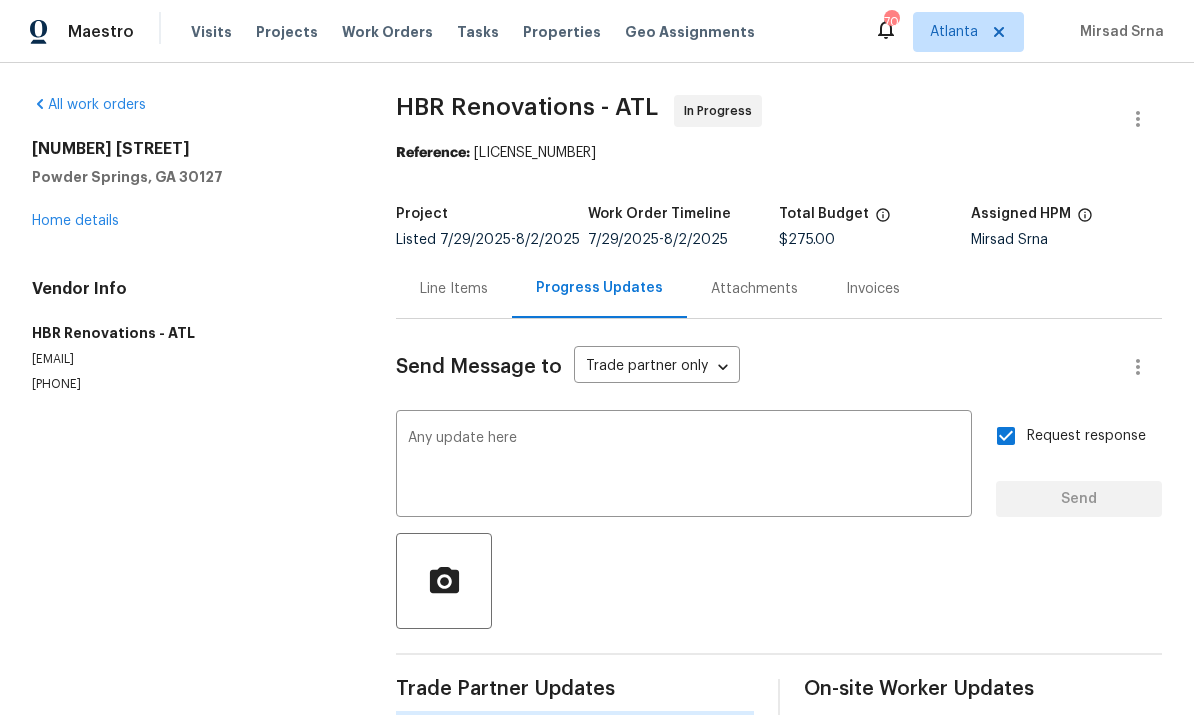 type 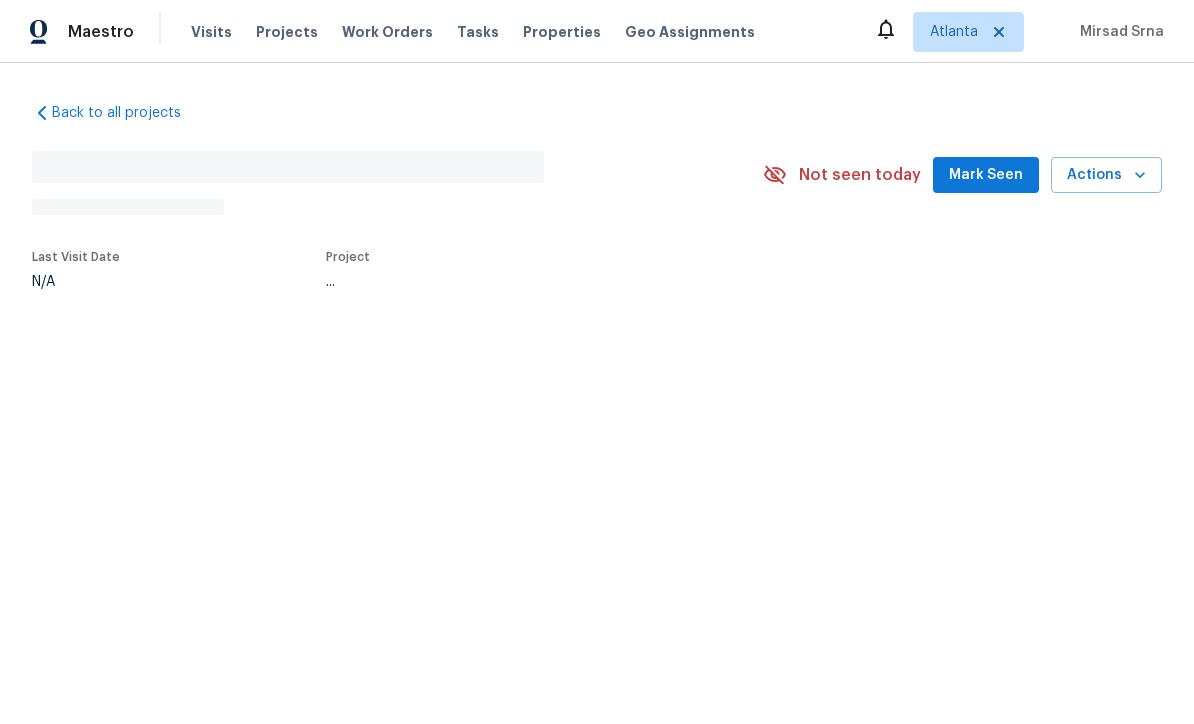 scroll, scrollTop: 0, scrollLeft: 0, axis: both 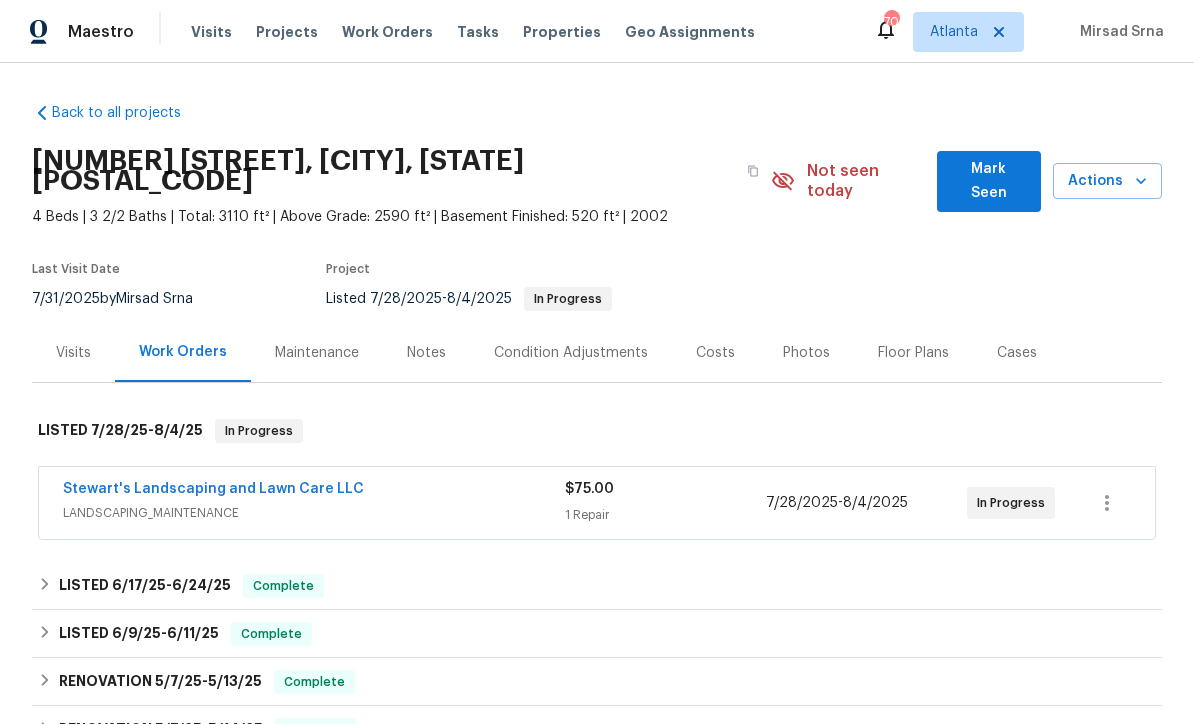 click on "Stewart's Landscaping and Lawn Care LLC" at bounding box center (213, 489) 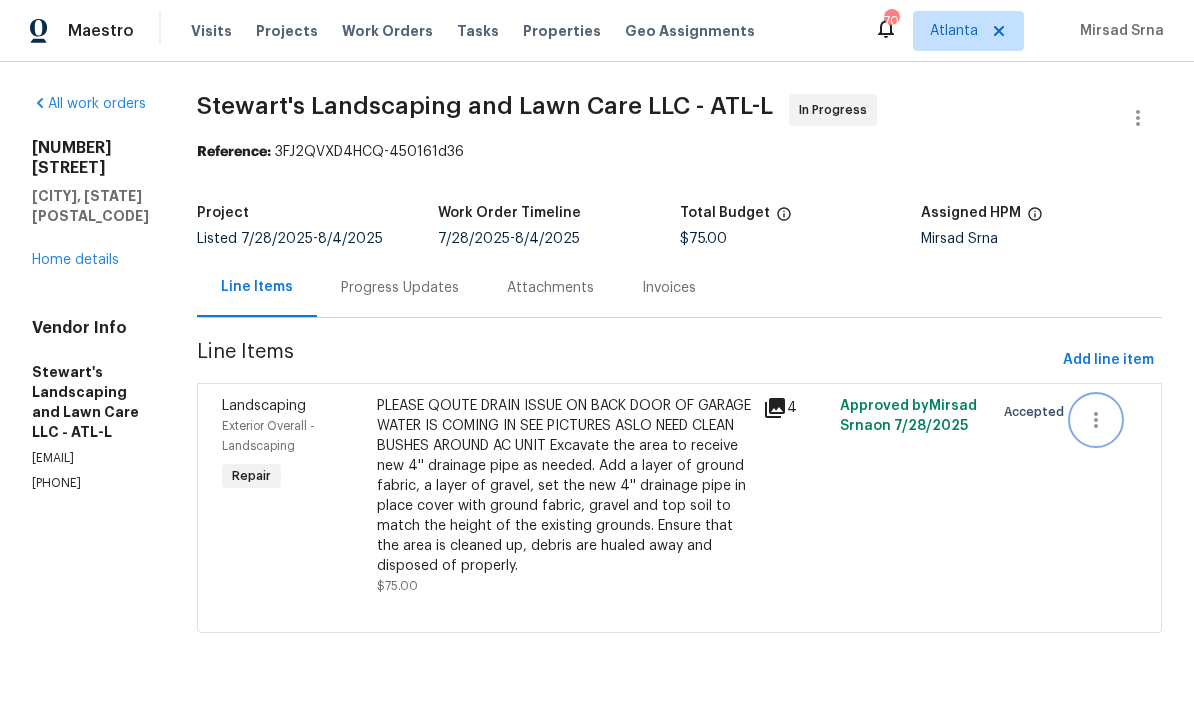 click 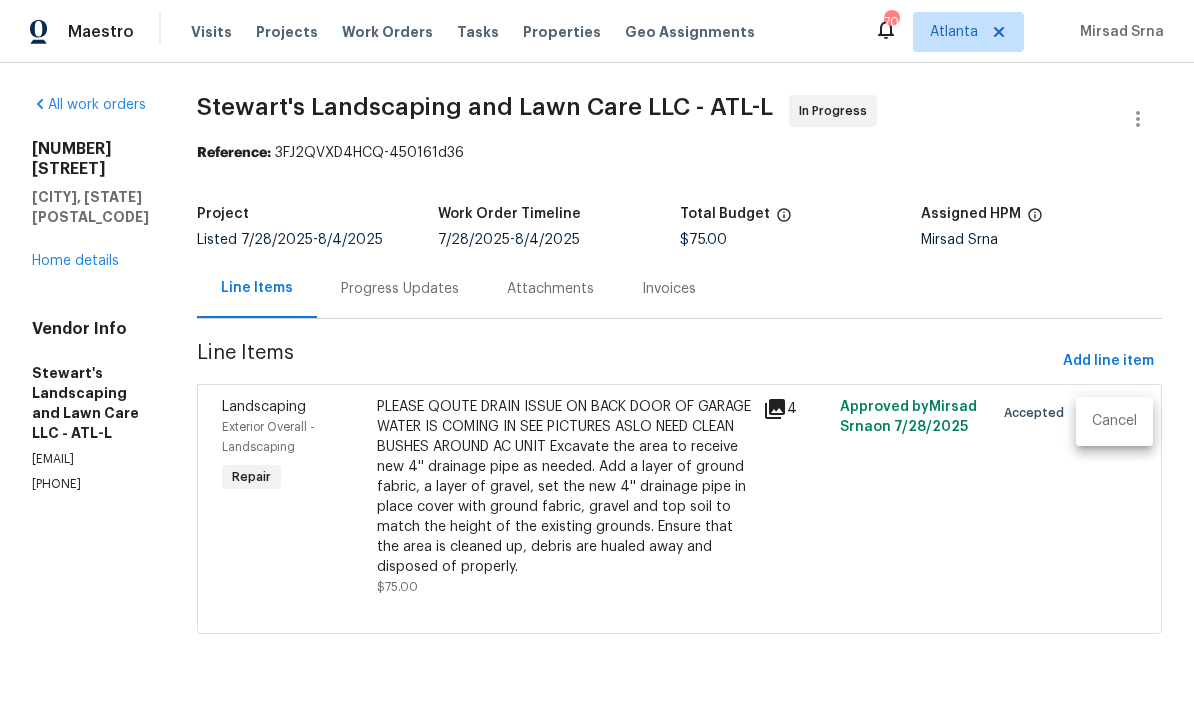 click at bounding box center (597, 362) 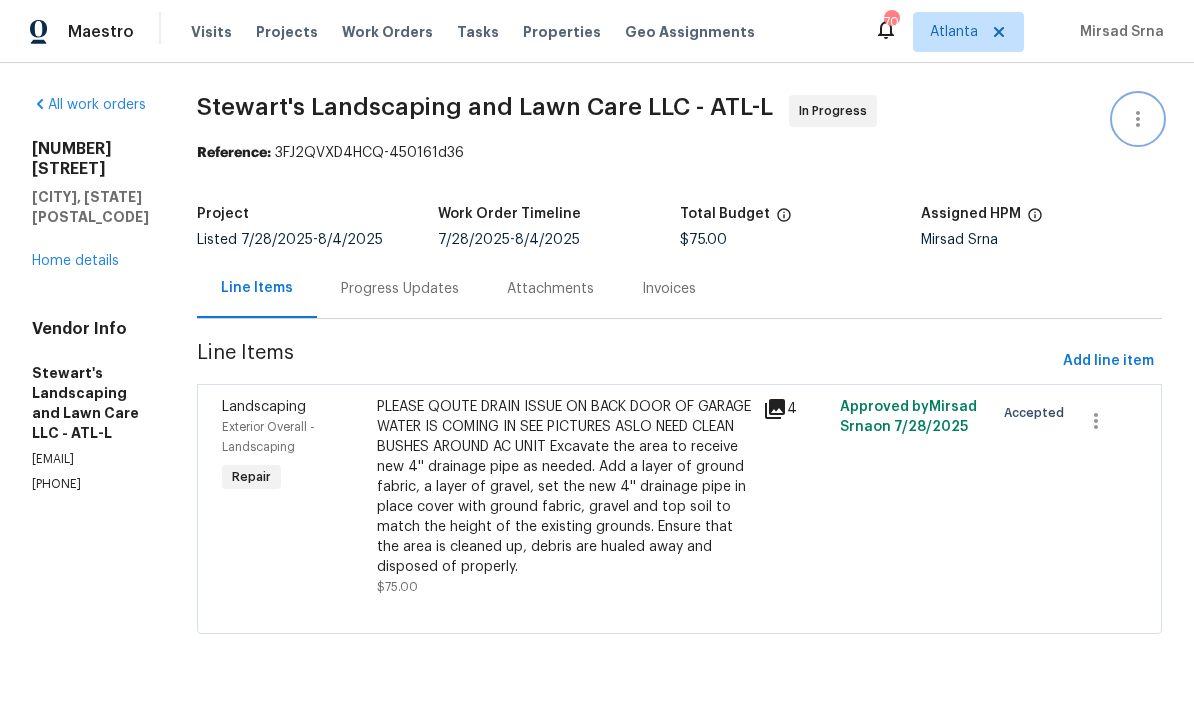 click 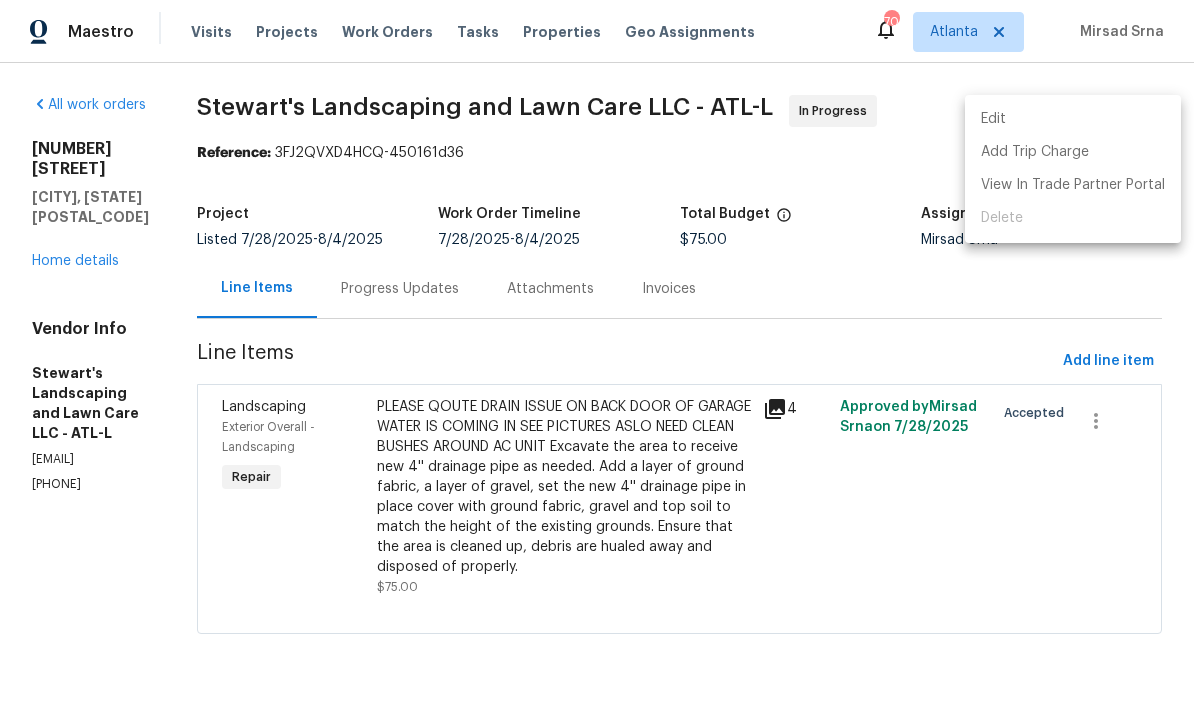 click on "Edit" at bounding box center (1073, 119) 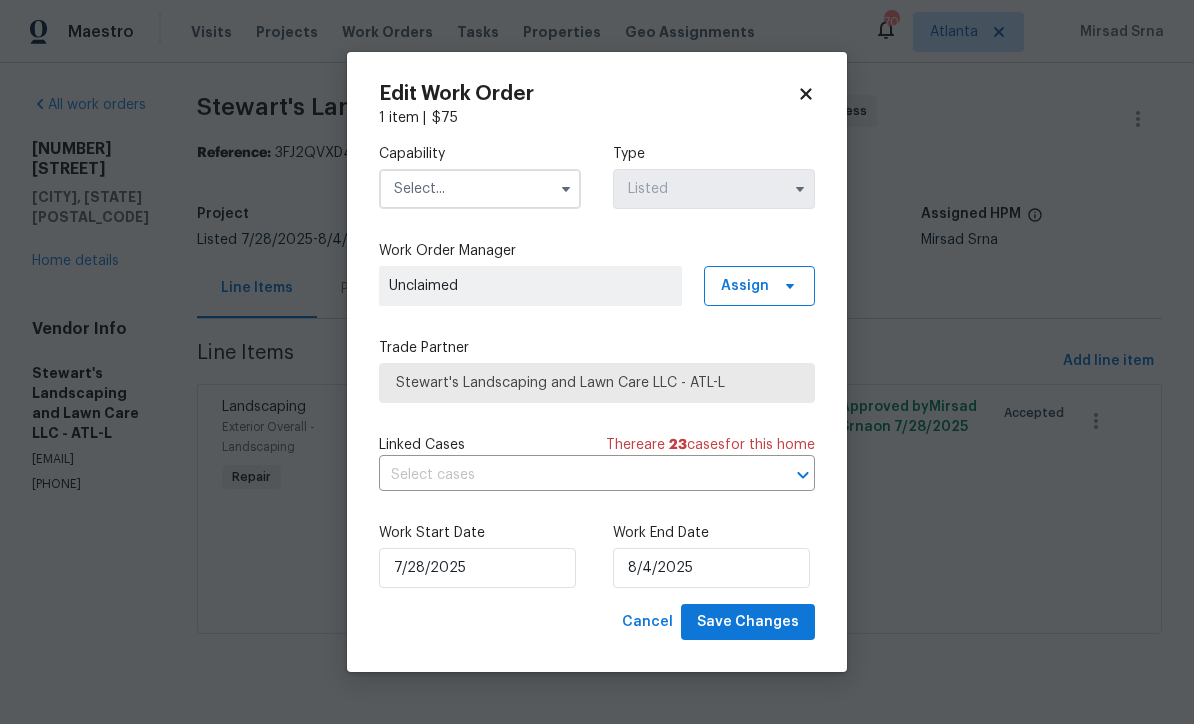 click on "Stewart's Landscaping and Lawn Care LLC - ATL-L" at bounding box center (597, 383) 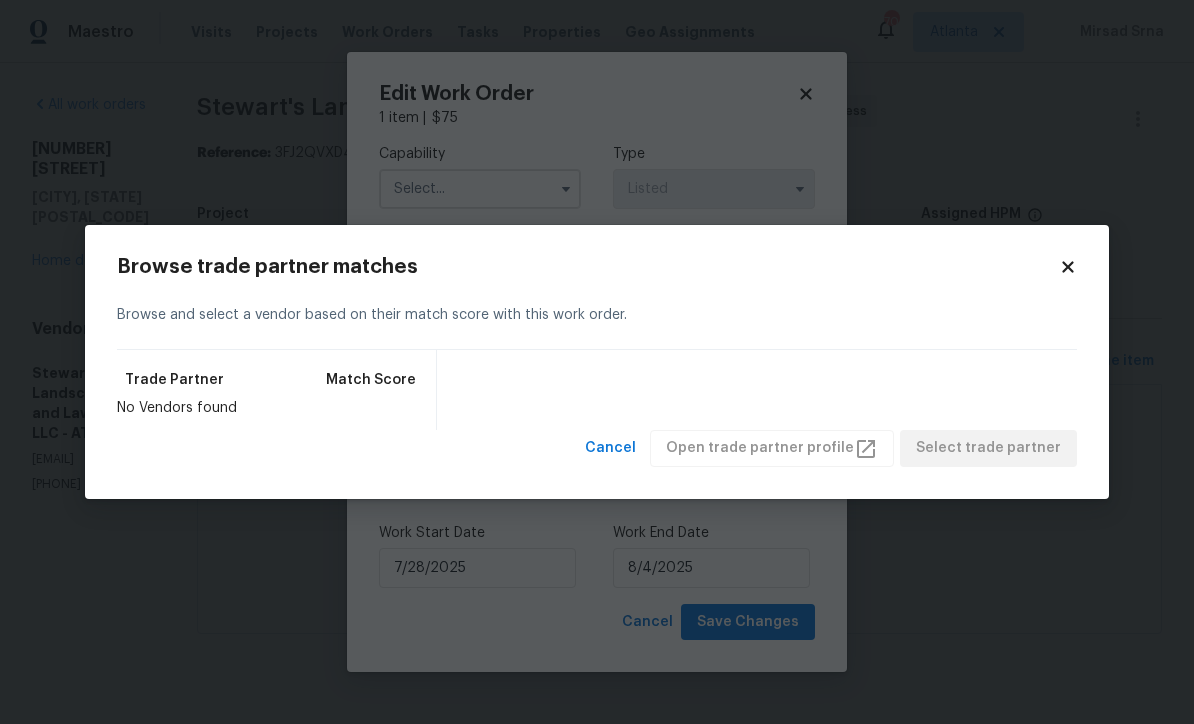click 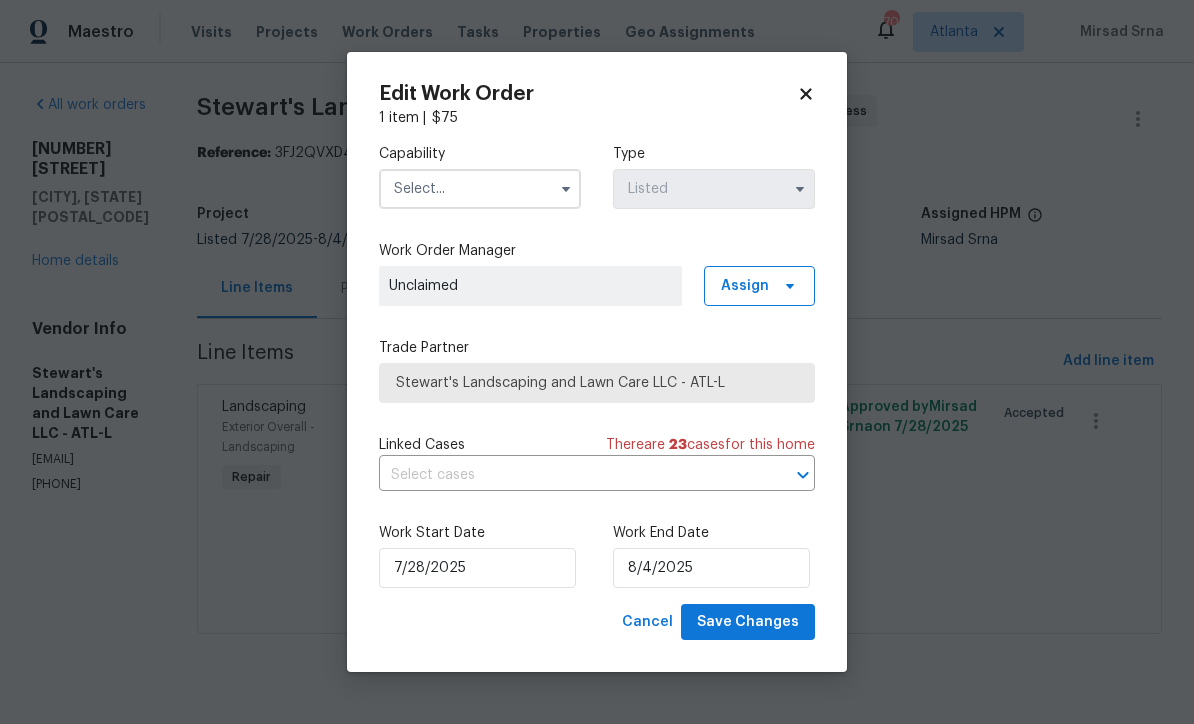 click at bounding box center [480, 189] 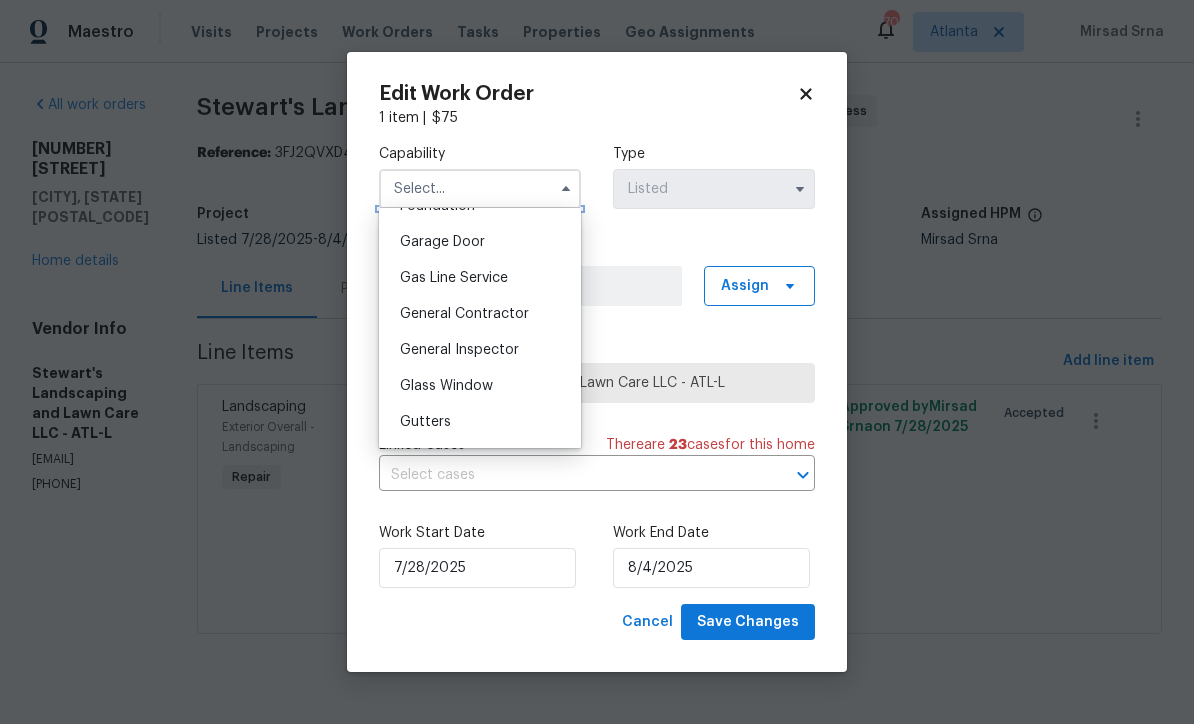 scroll, scrollTop: 881, scrollLeft: 0, axis: vertical 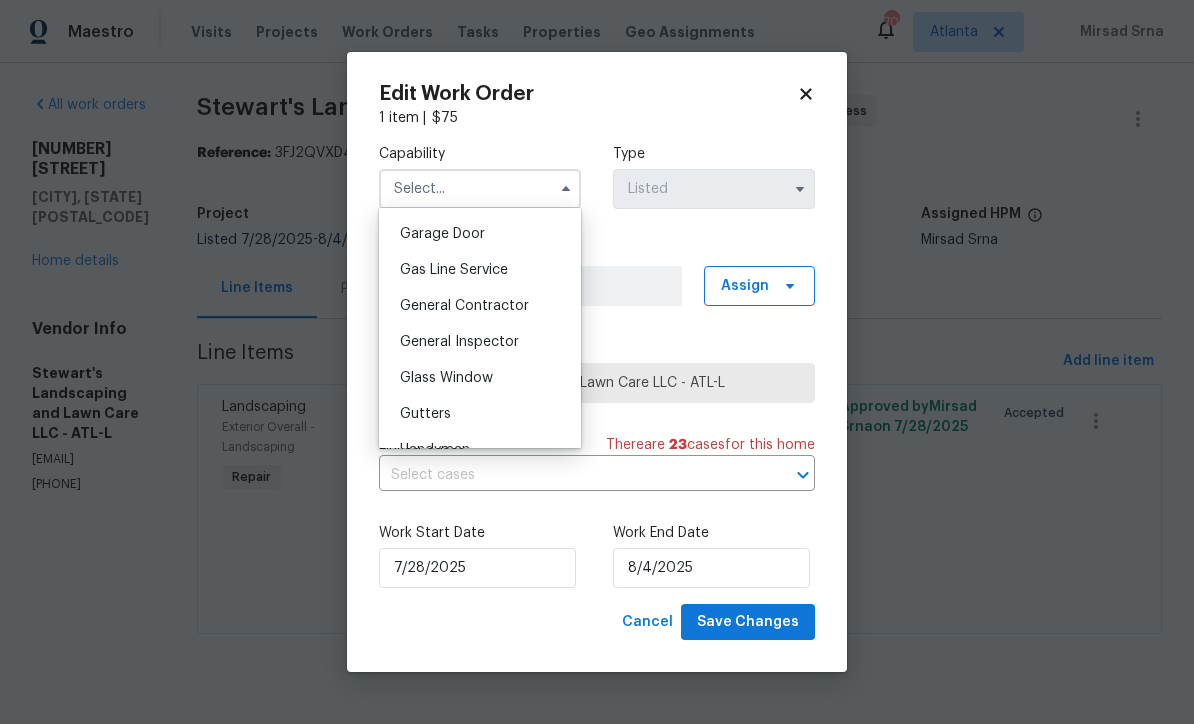 click on "General Contractor" at bounding box center [464, 306] 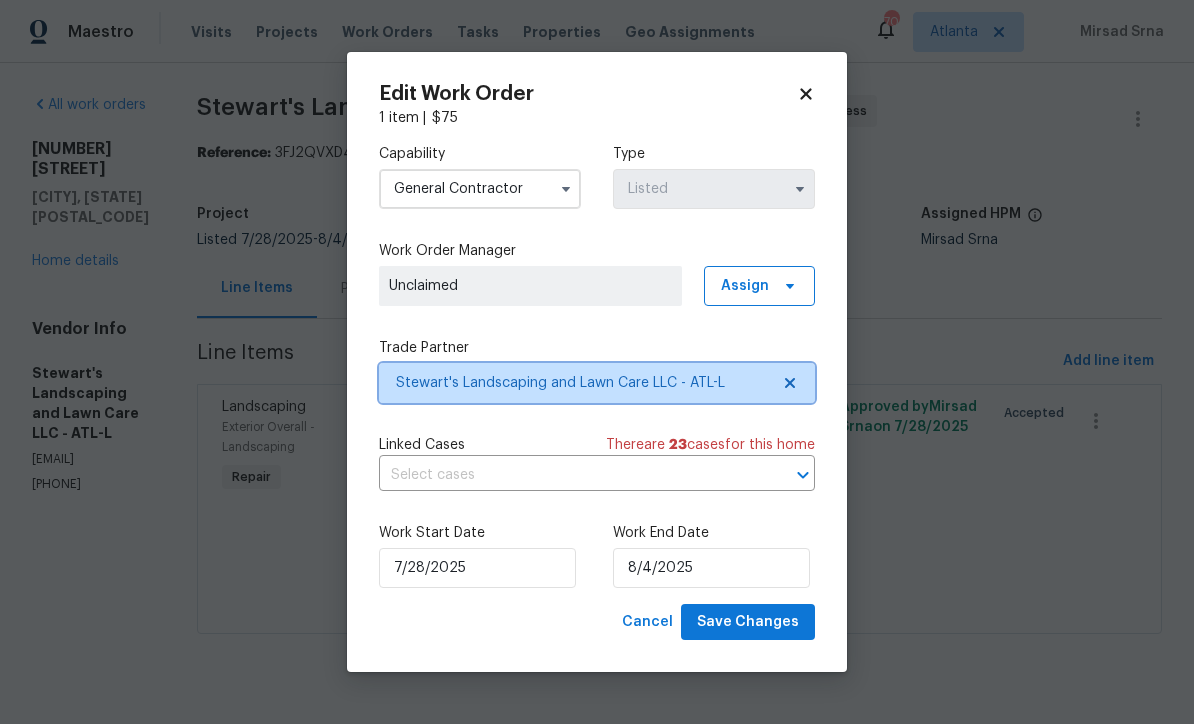 click on "Stewart's Landscaping and Lawn Care LLC - ATL-L" at bounding box center [582, 383] 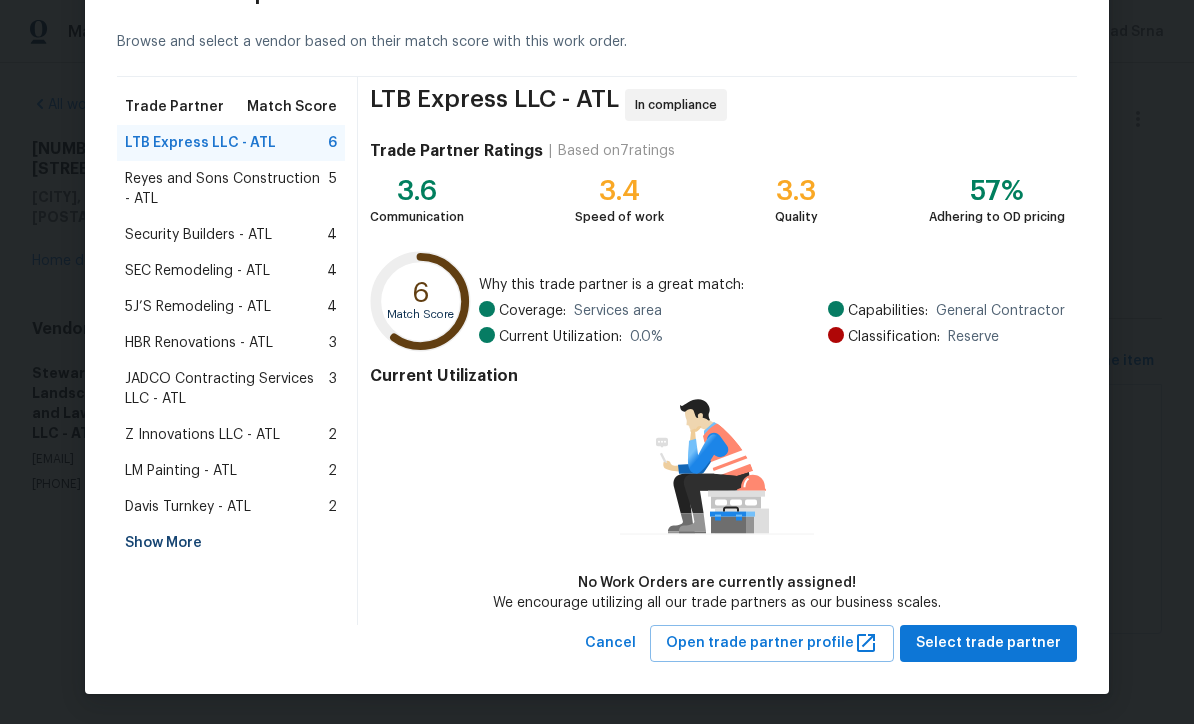 scroll, scrollTop: 77, scrollLeft: 0, axis: vertical 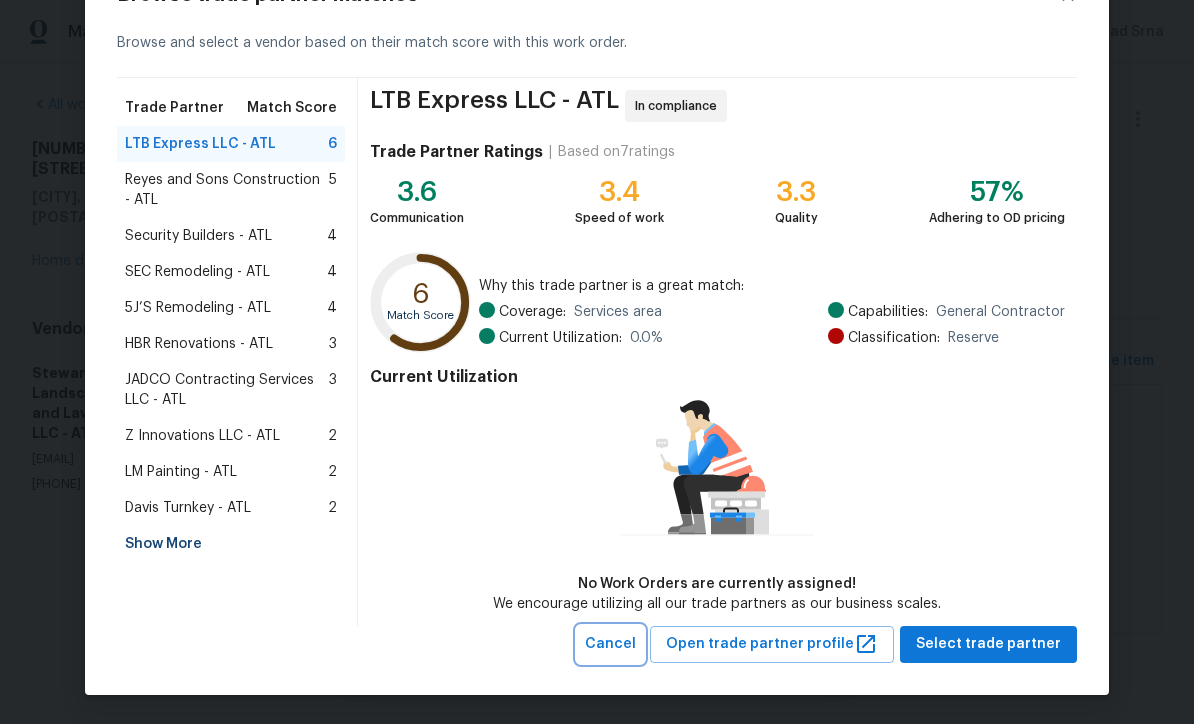 click on "Cancel" at bounding box center [610, 644] 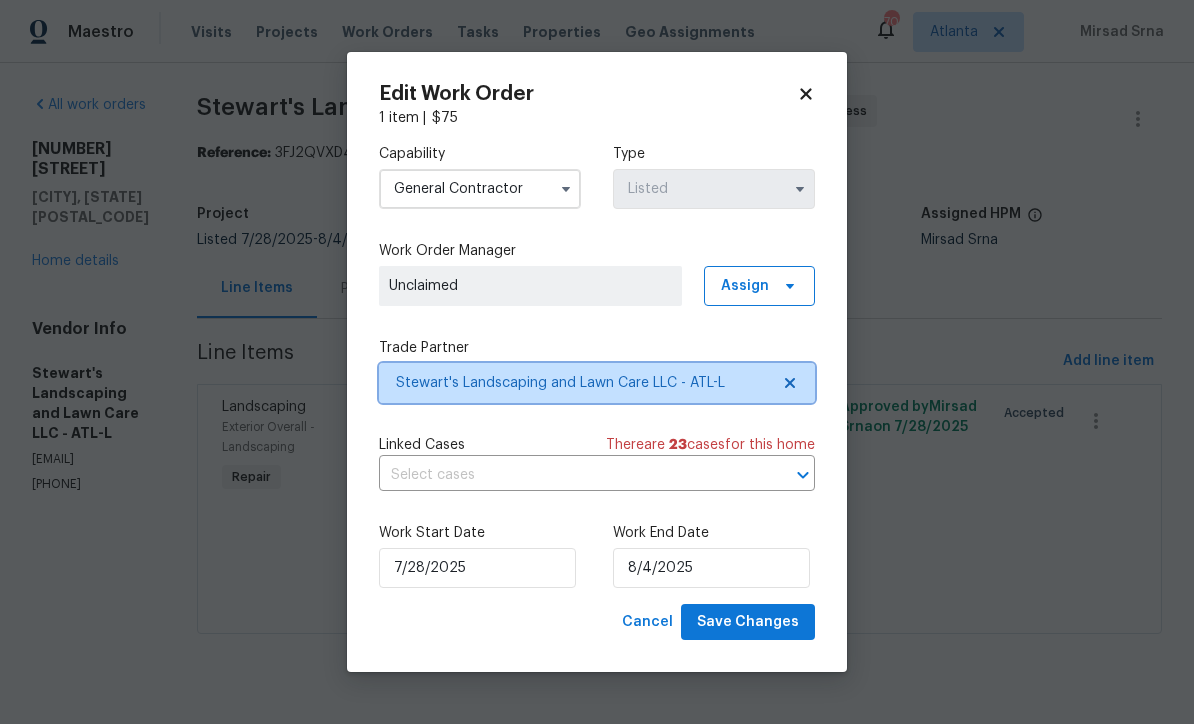 scroll, scrollTop: 0, scrollLeft: 0, axis: both 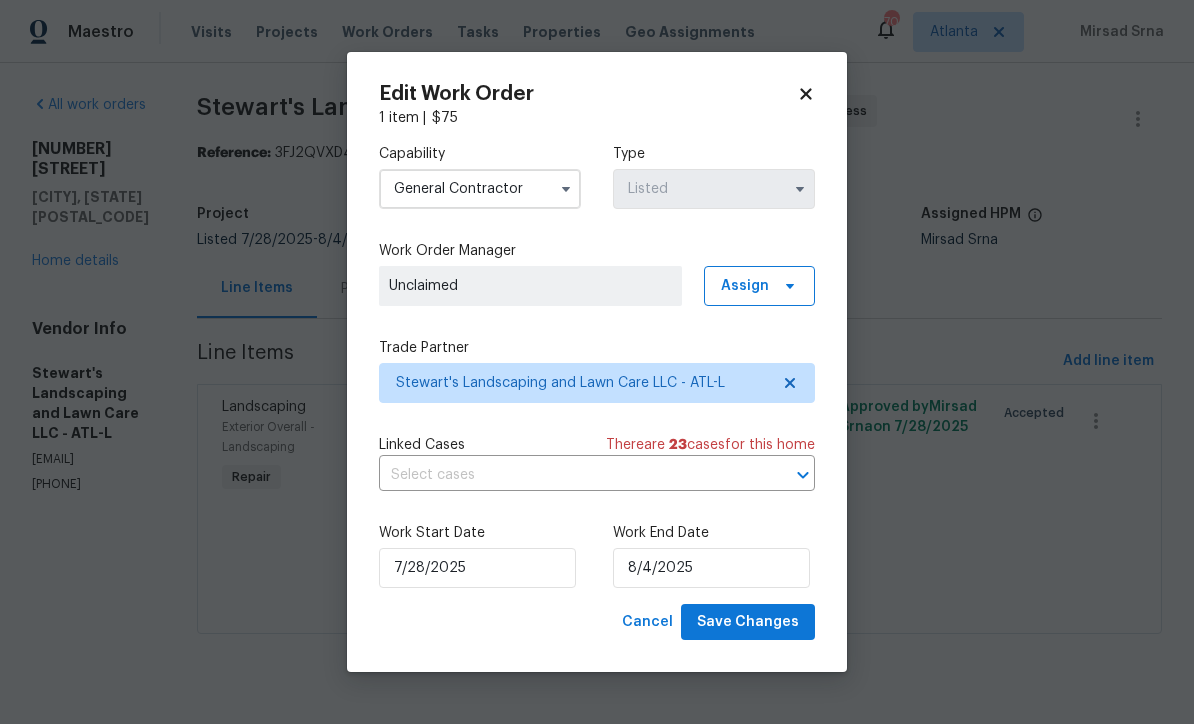 click on "General Contractor" at bounding box center [480, 189] 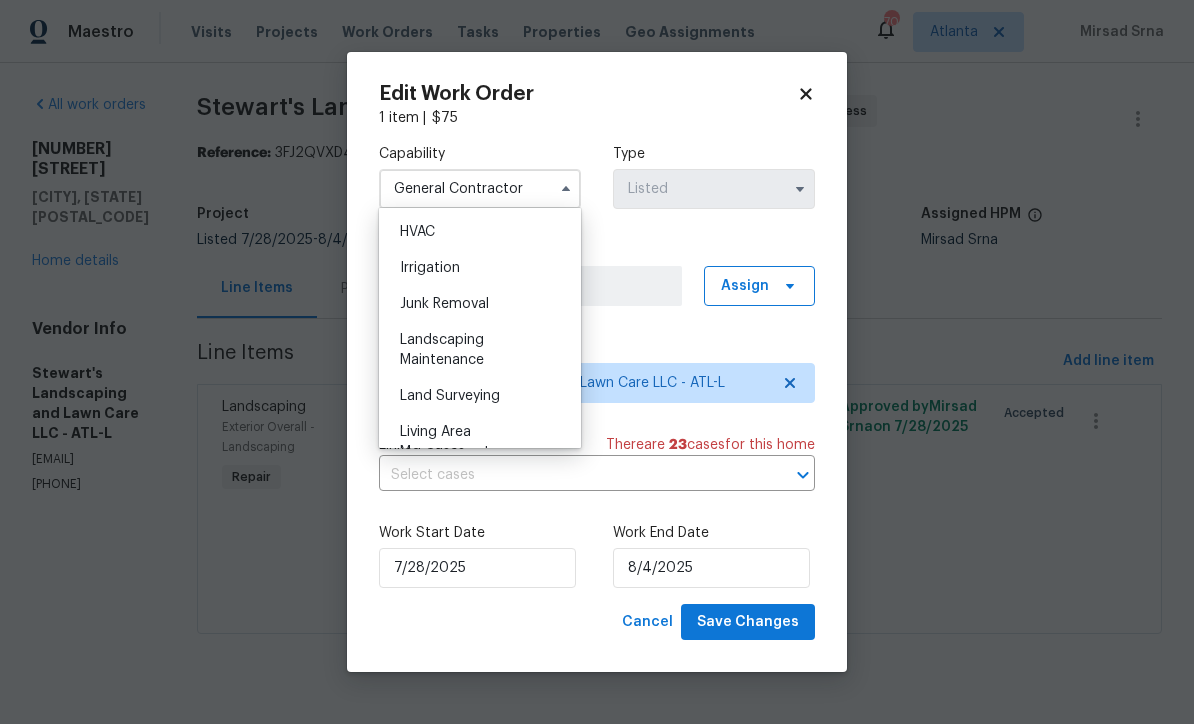 scroll, scrollTop: 1201, scrollLeft: 0, axis: vertical 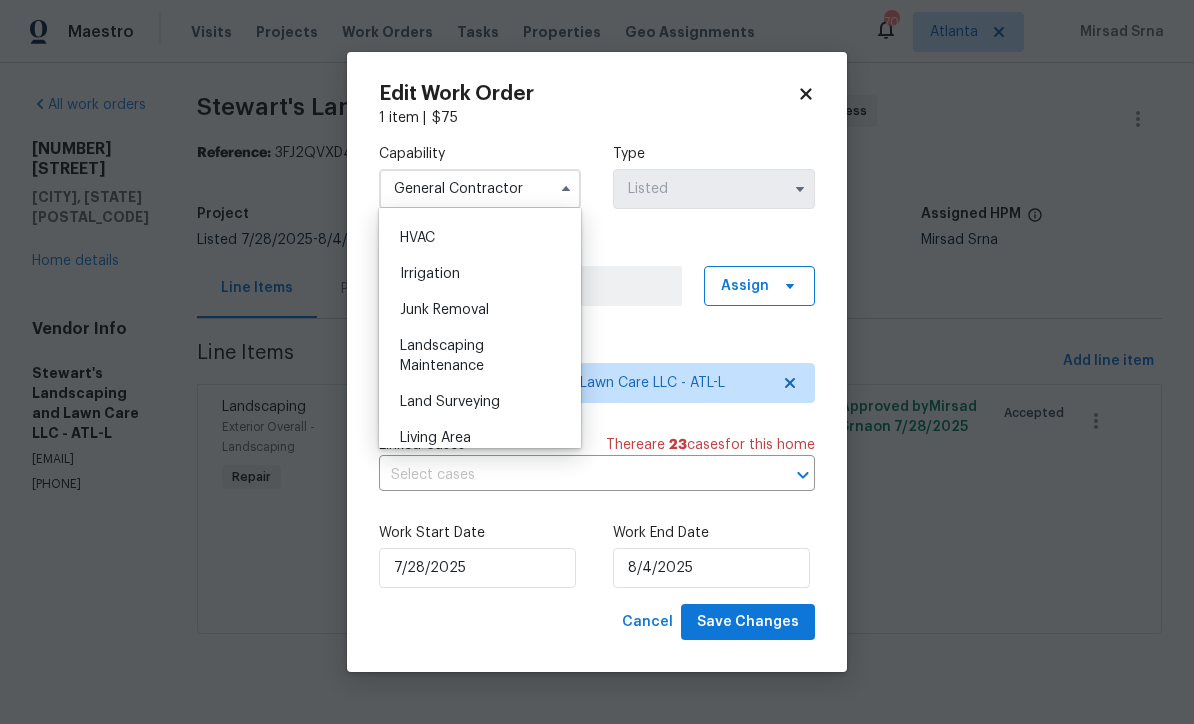 click on "Landscaping Maintenance" at bounding box center (442, 356) 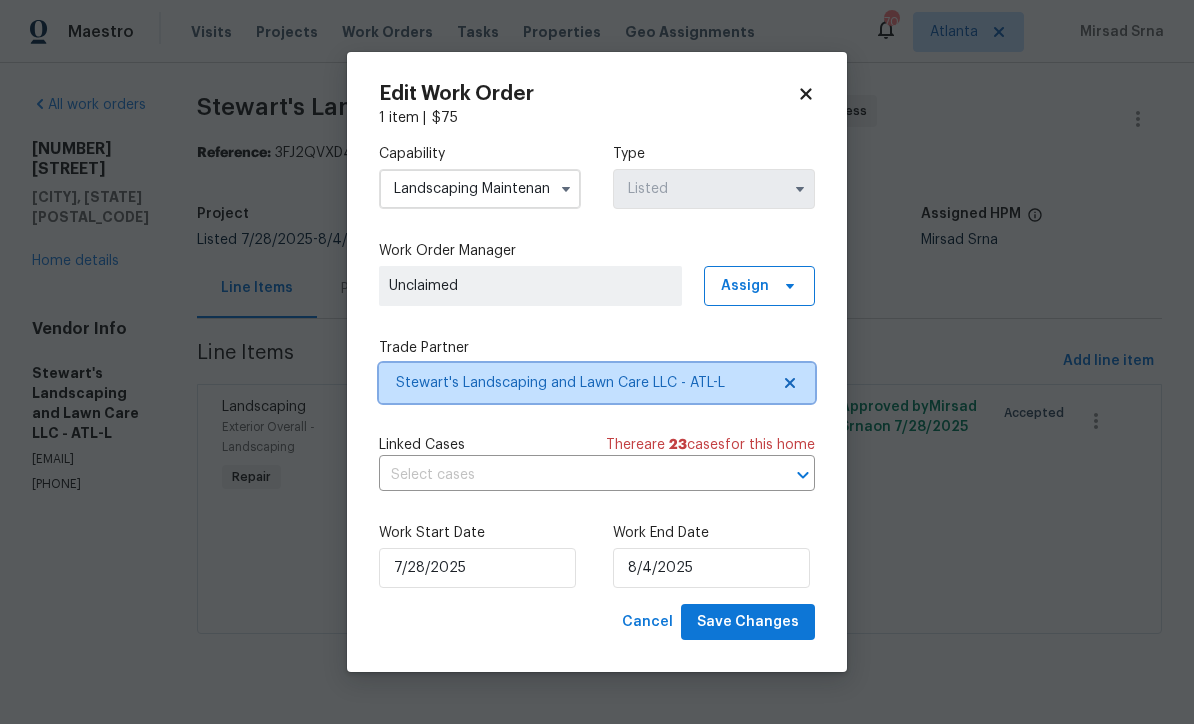 click on "Stewart's Landscaping and Lawn Care LLC - ATL-L" at bounding box center [582, 383] 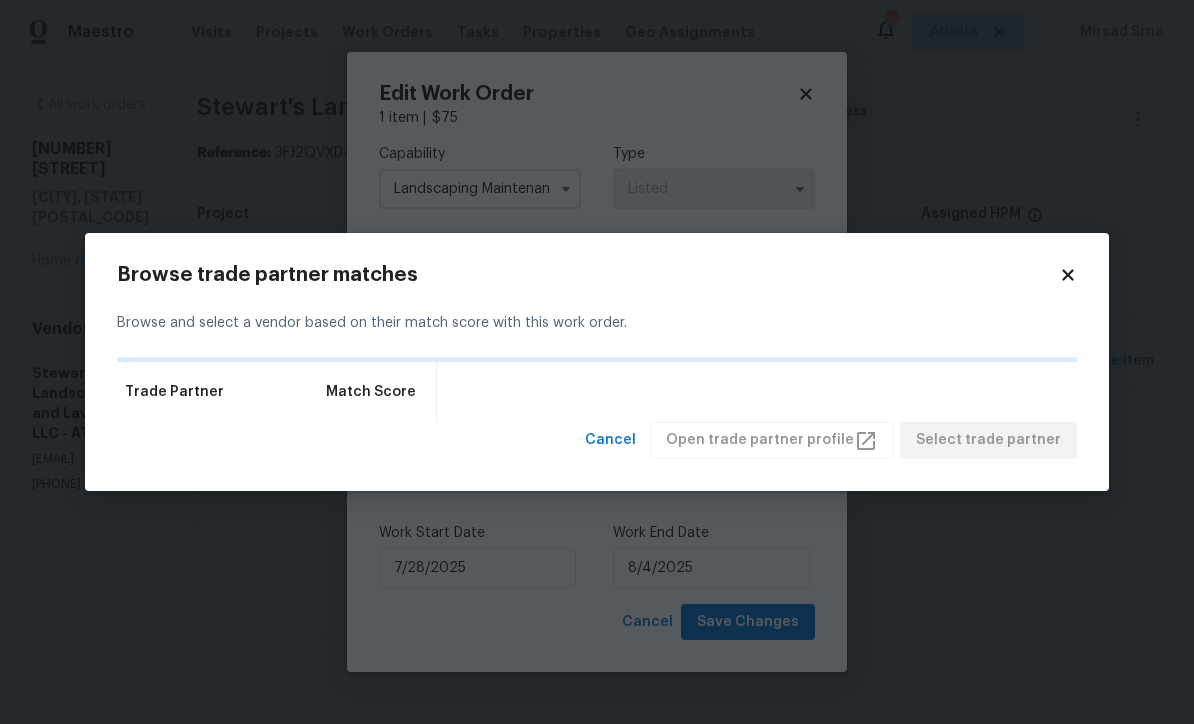click 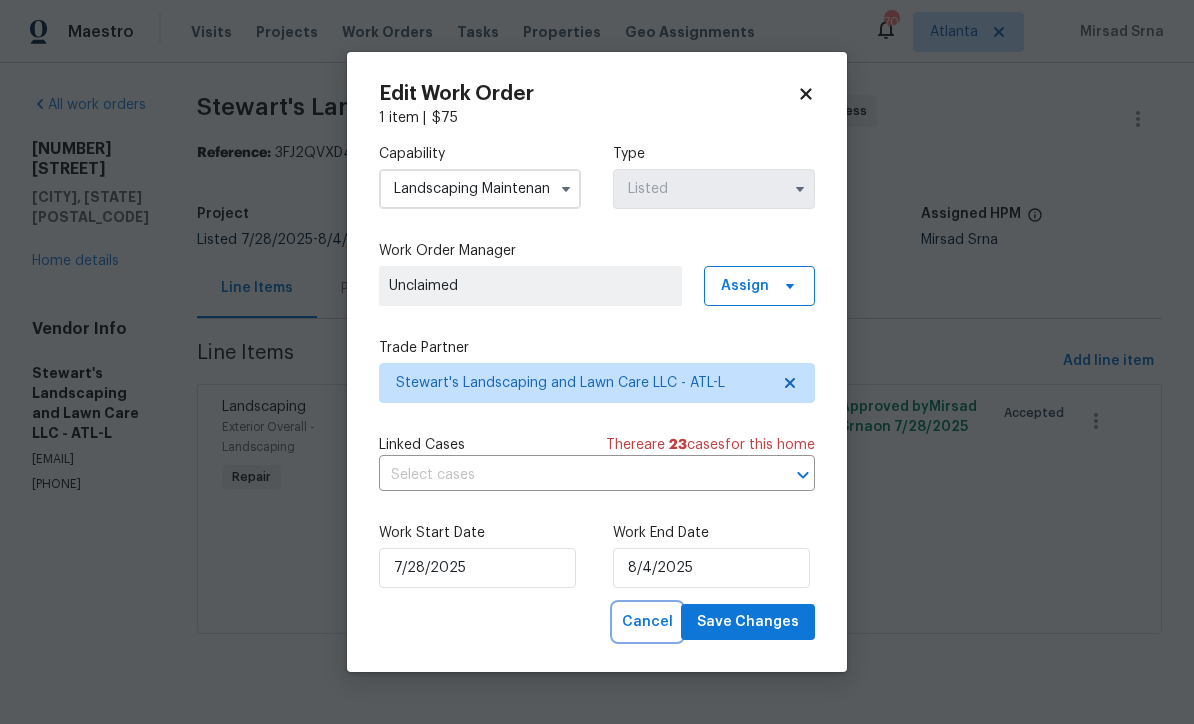 click on "Cancel" at bounding box center [647, 622] 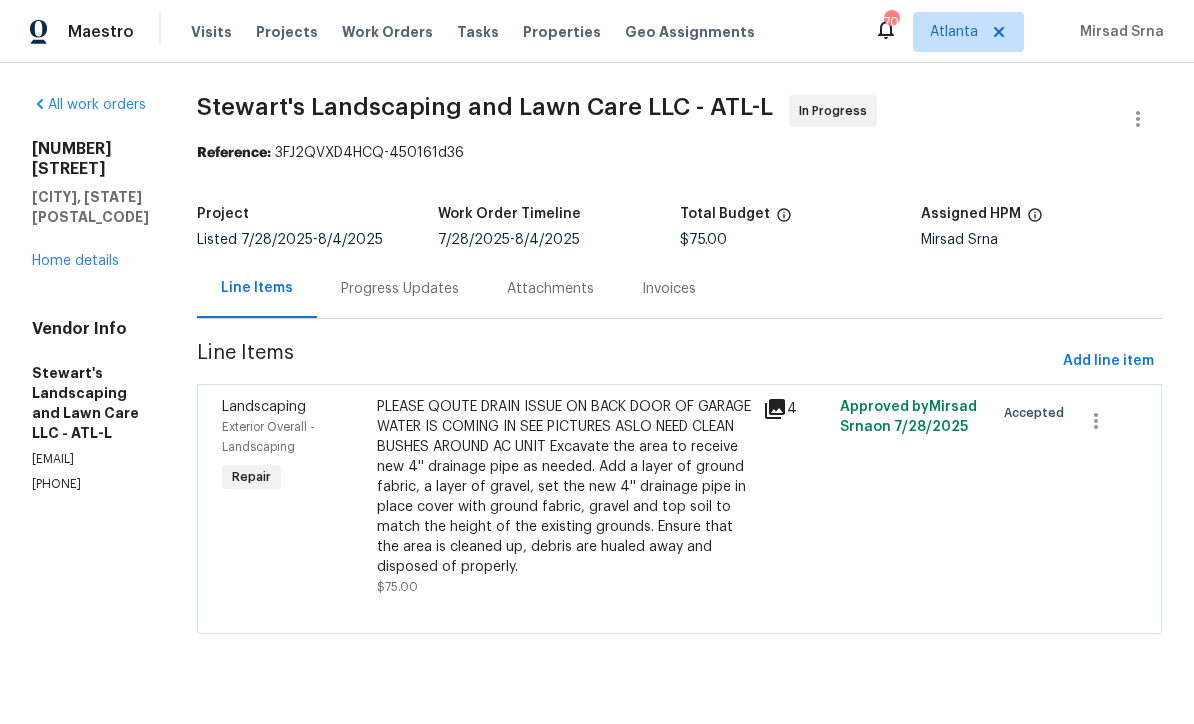 click on "Progress Updates" at bounding box center (400, 289) 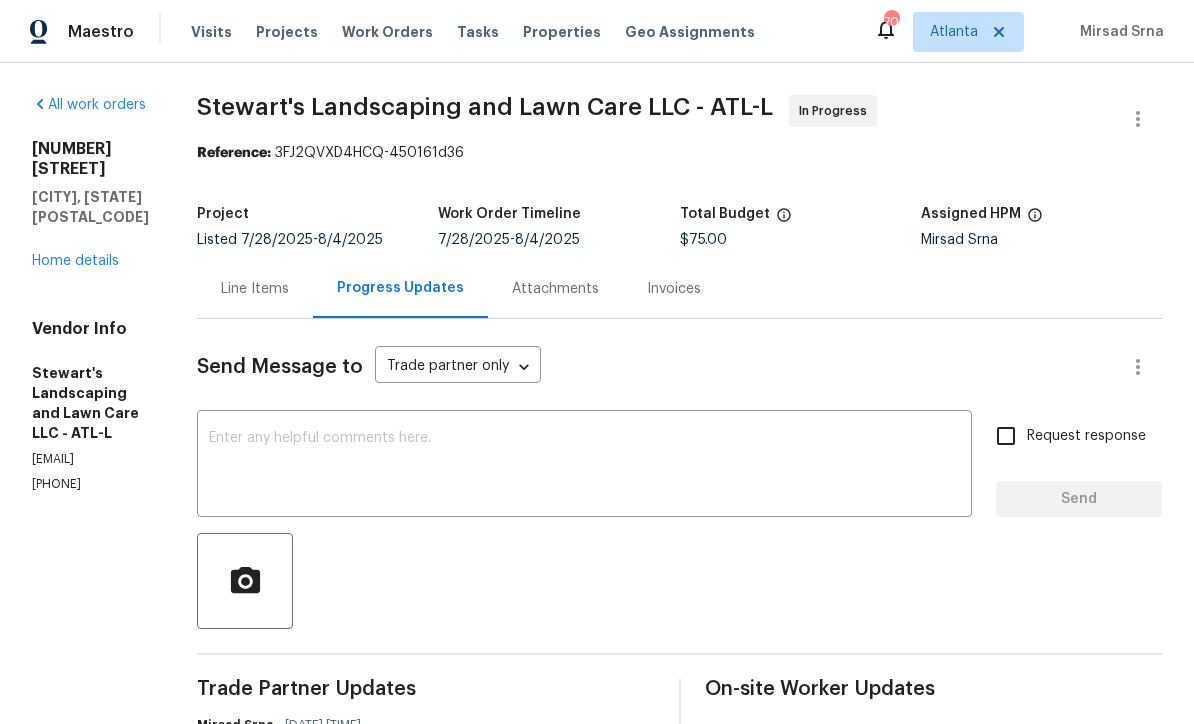click at bounding box center (584, 466) 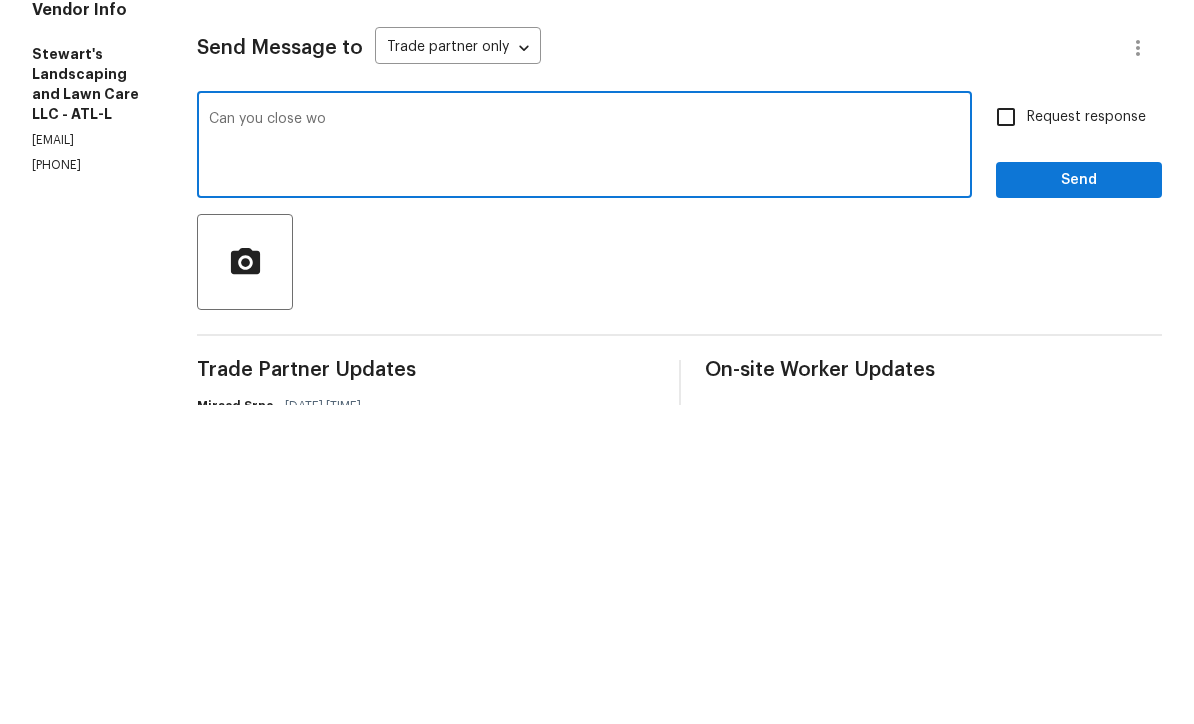 type on "Can you close wo" 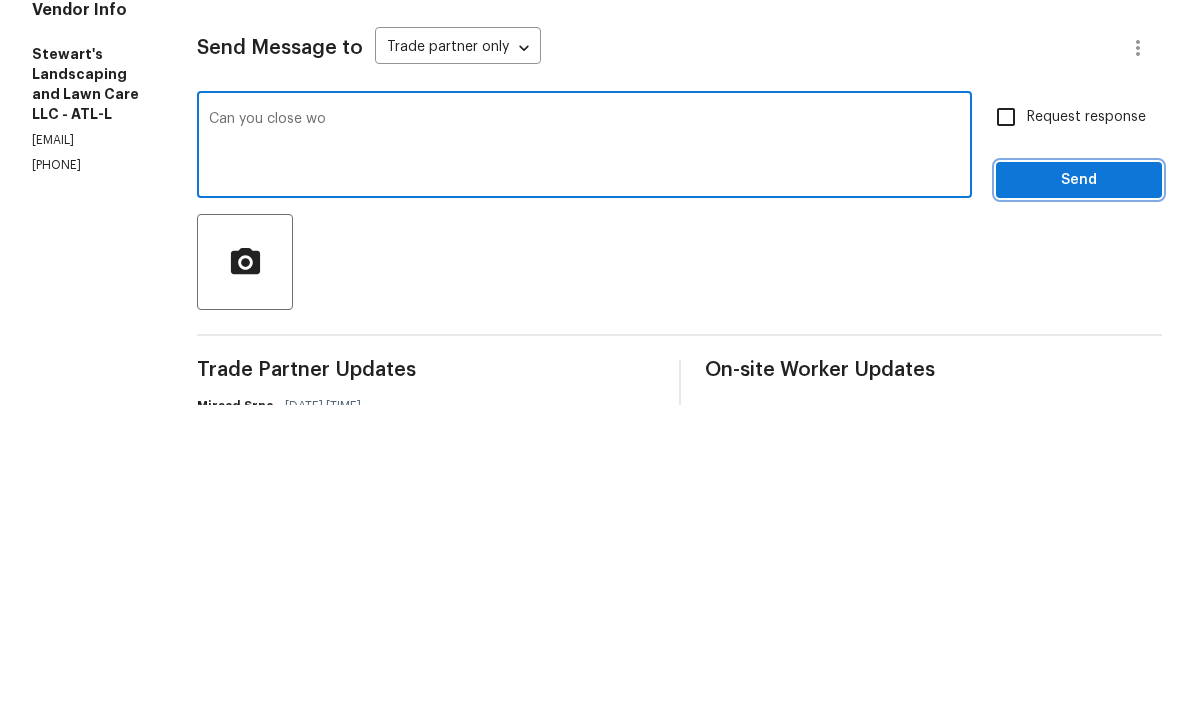click on "Send" at bounding box center (1079, 499) 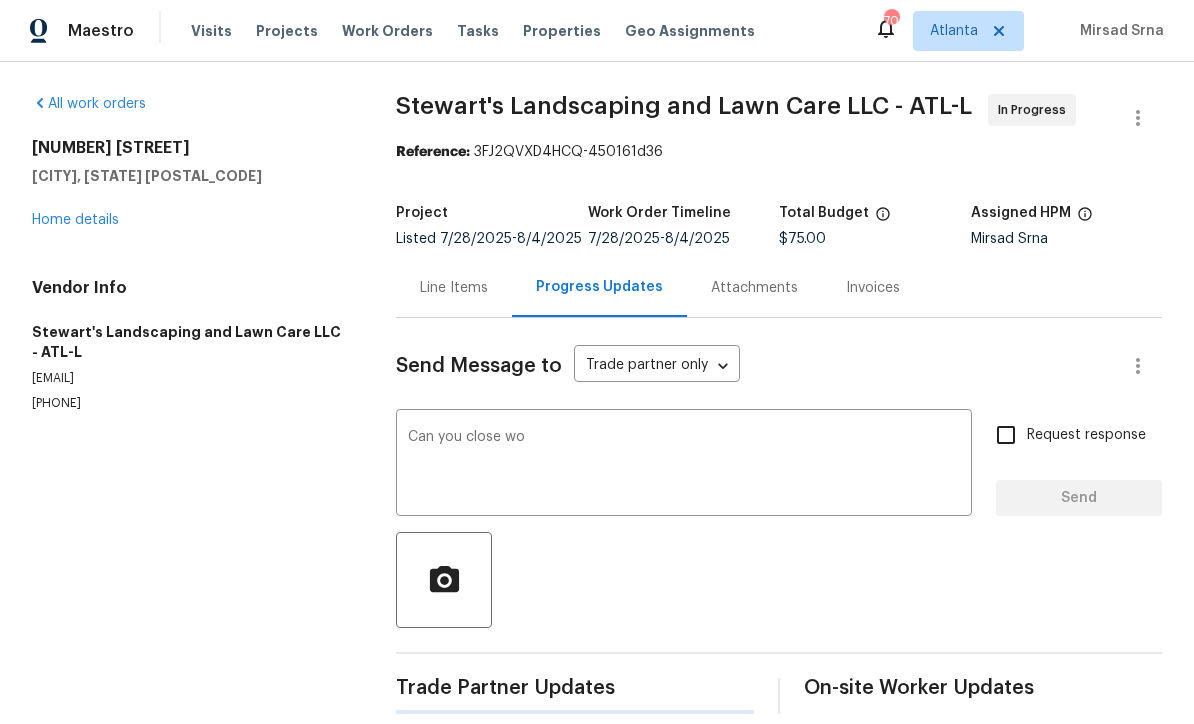 type 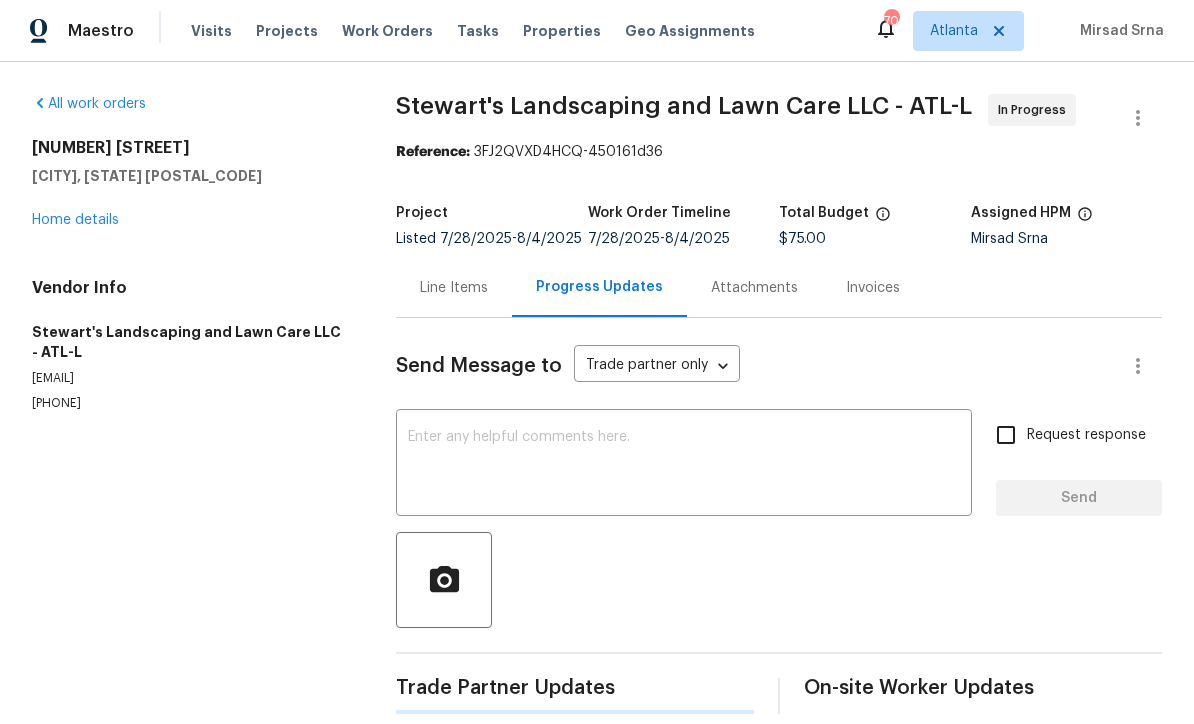scroll, scrollTop: 25, scrollLeft: 0, axis: vertical 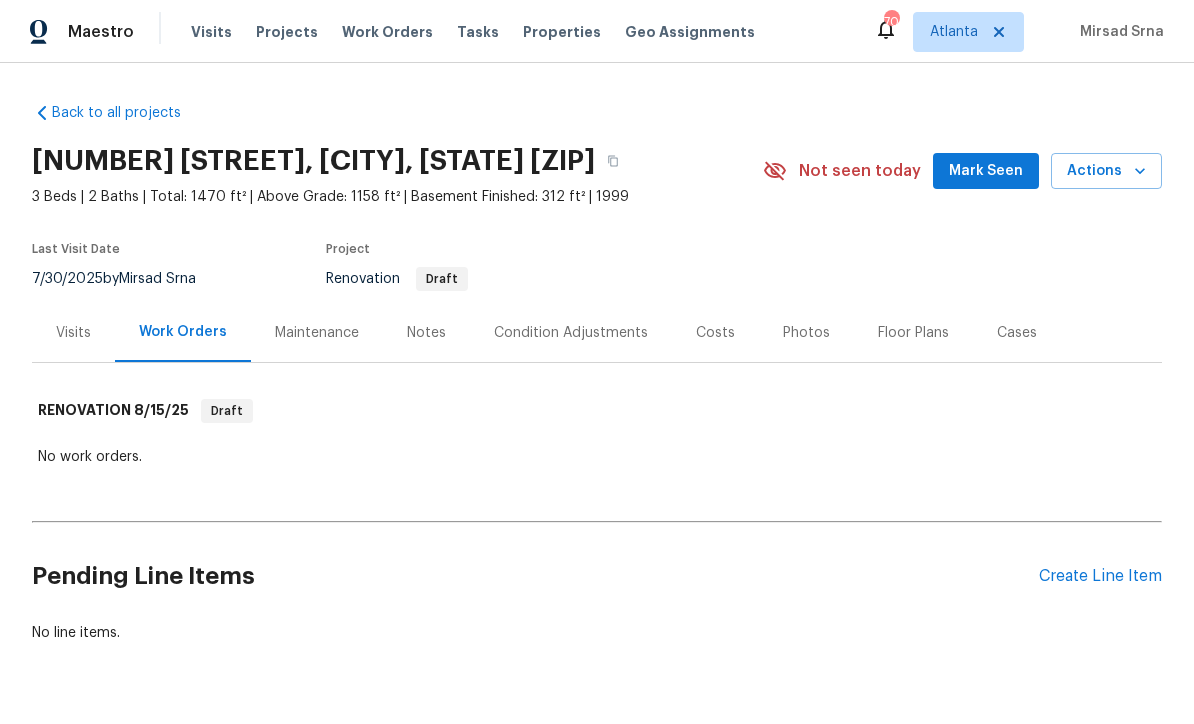 click on "Create Line Item" at bounding box center [1100, 576] 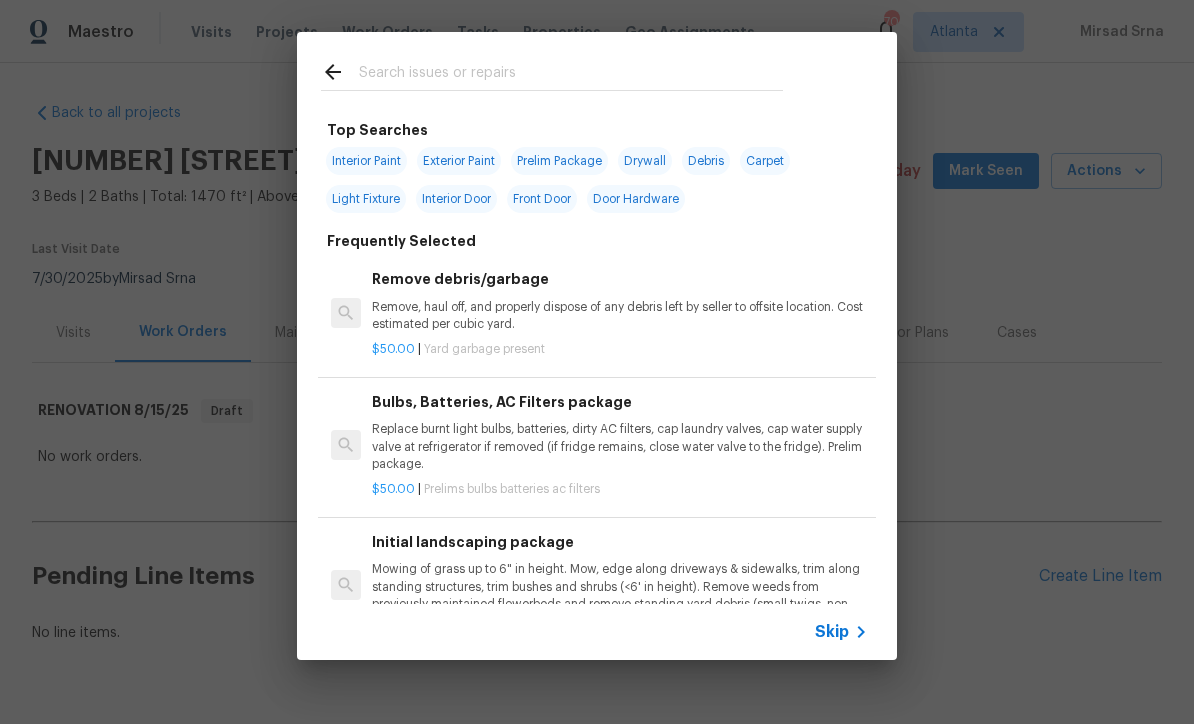 click on "Skip" at bounding box center [832, 632] 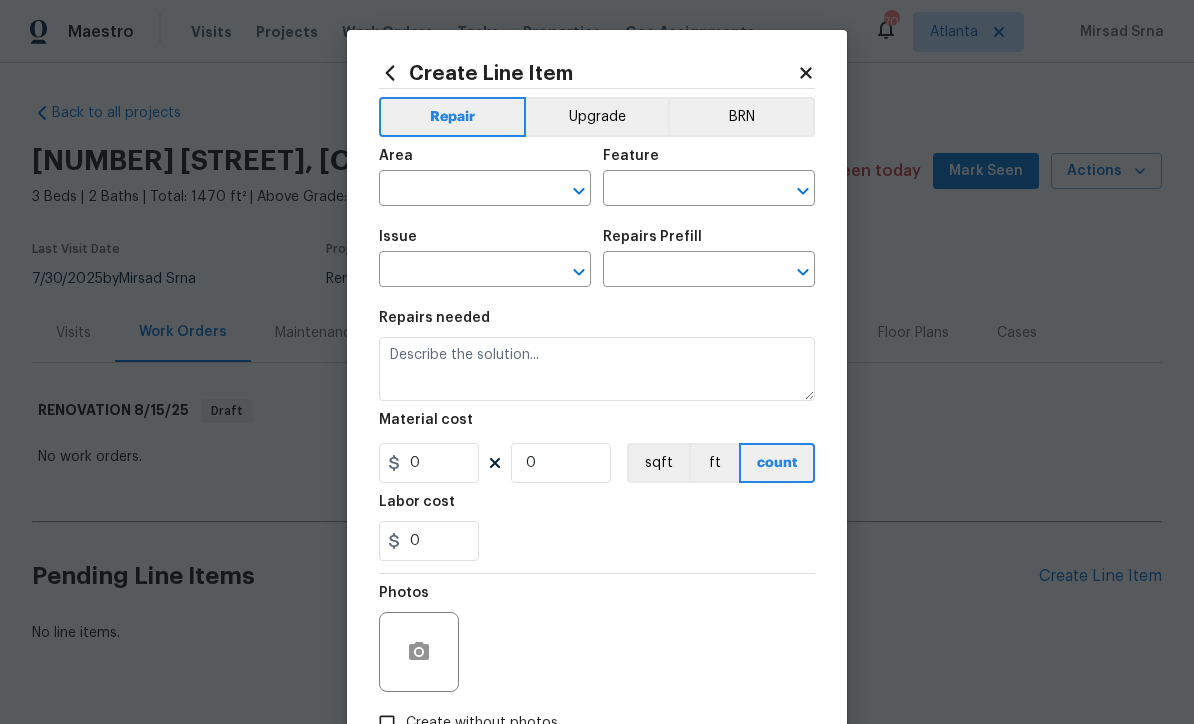 click at bounding box center [457, 190] 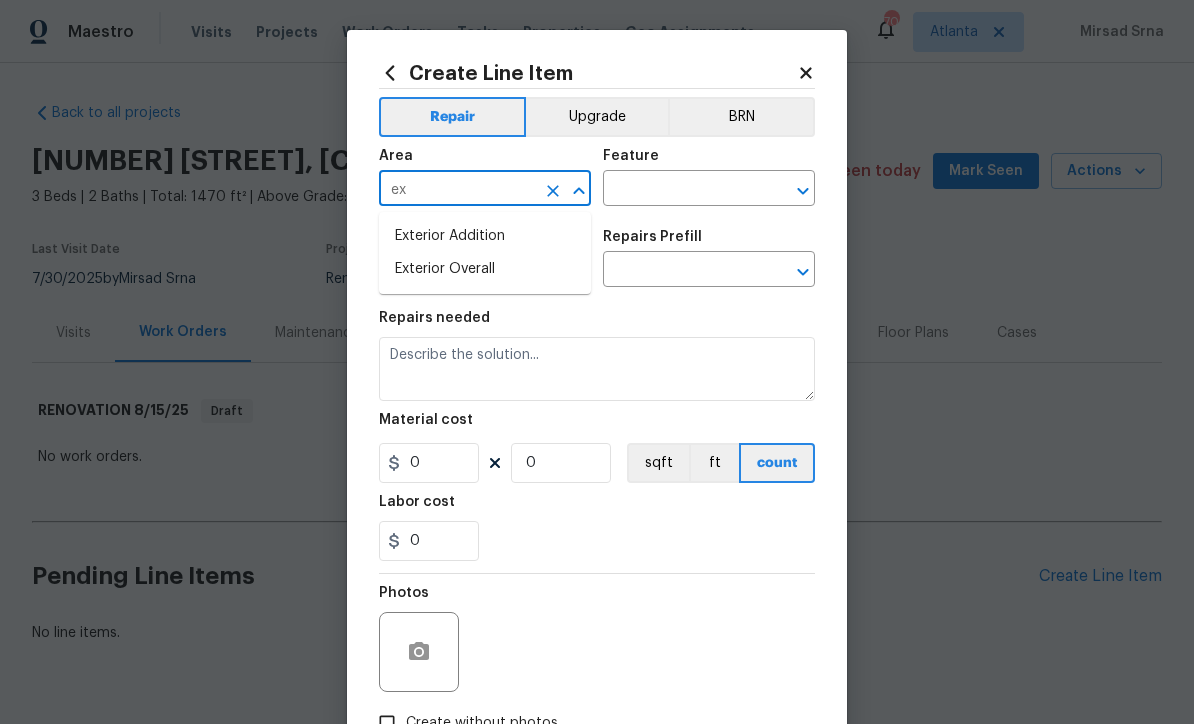 click on "Exterior Overall" at bounding box center (485, 269) 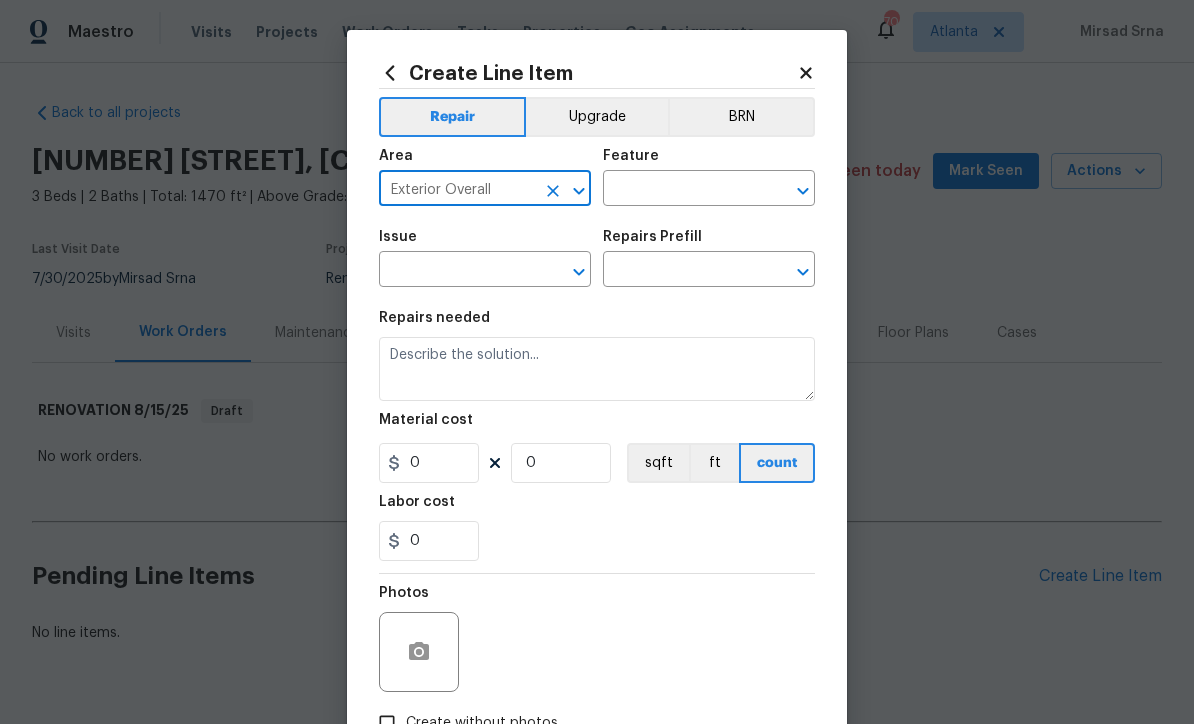 click at bounding box center (681, 190) 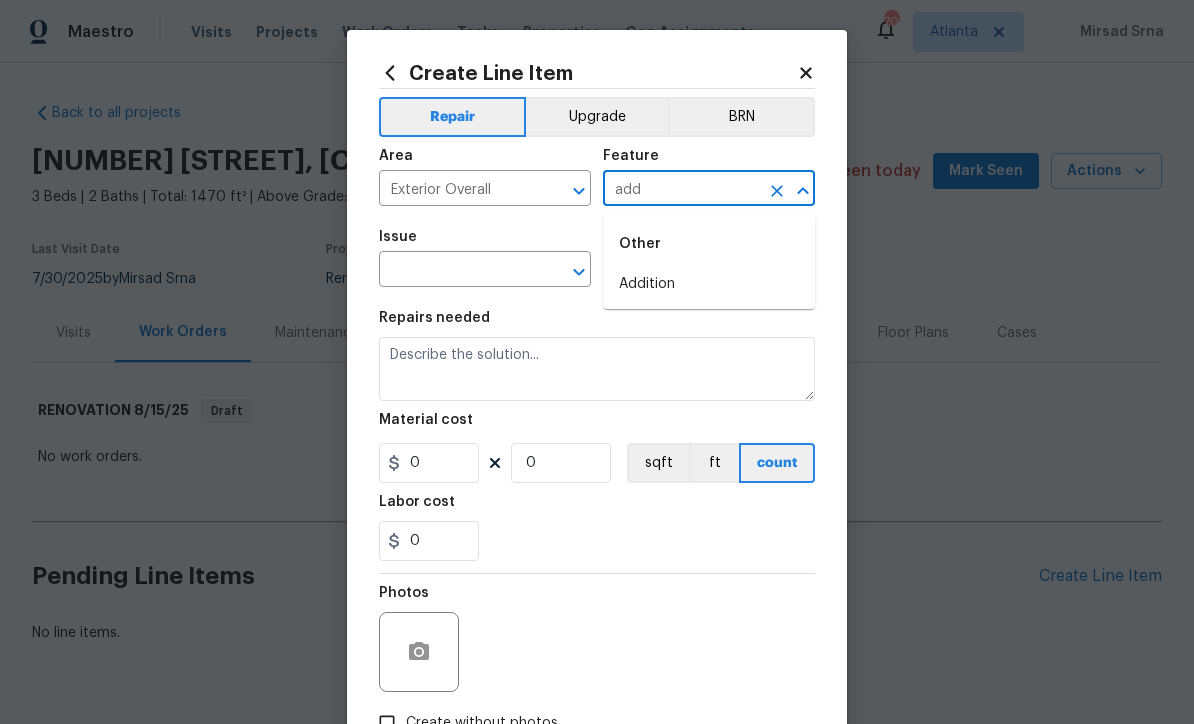 click on "Addition" at bounding box center (709, 284) 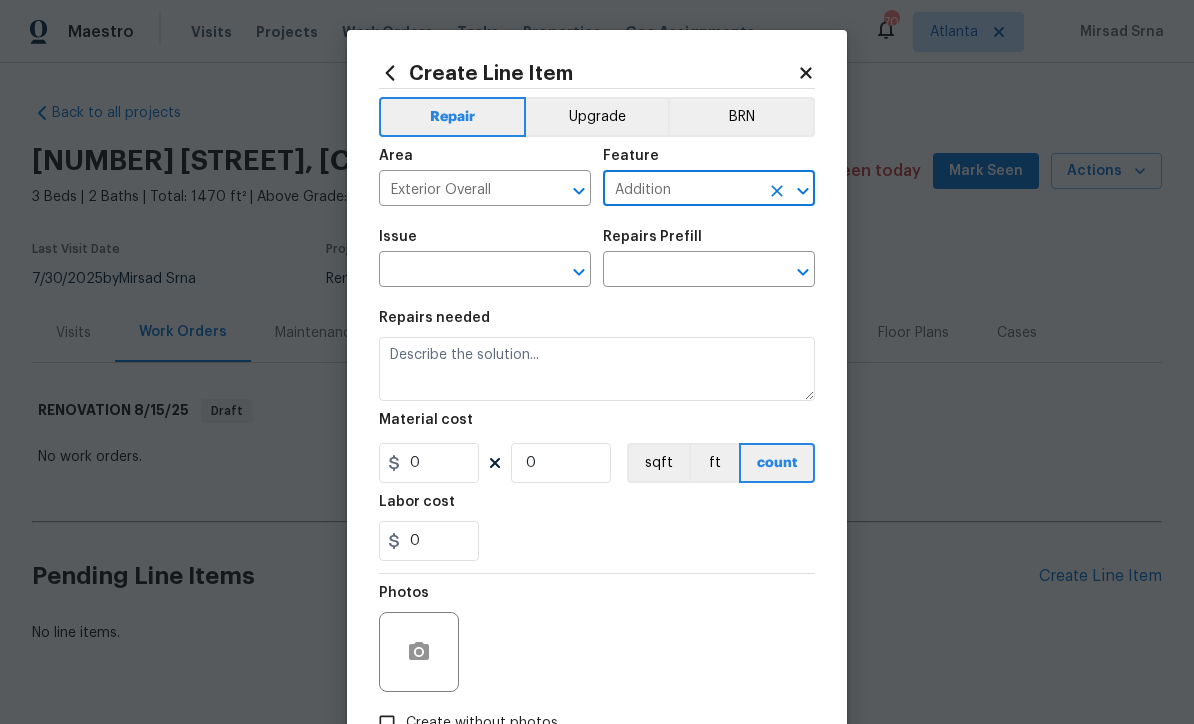 click at bounding box center (457, 271) 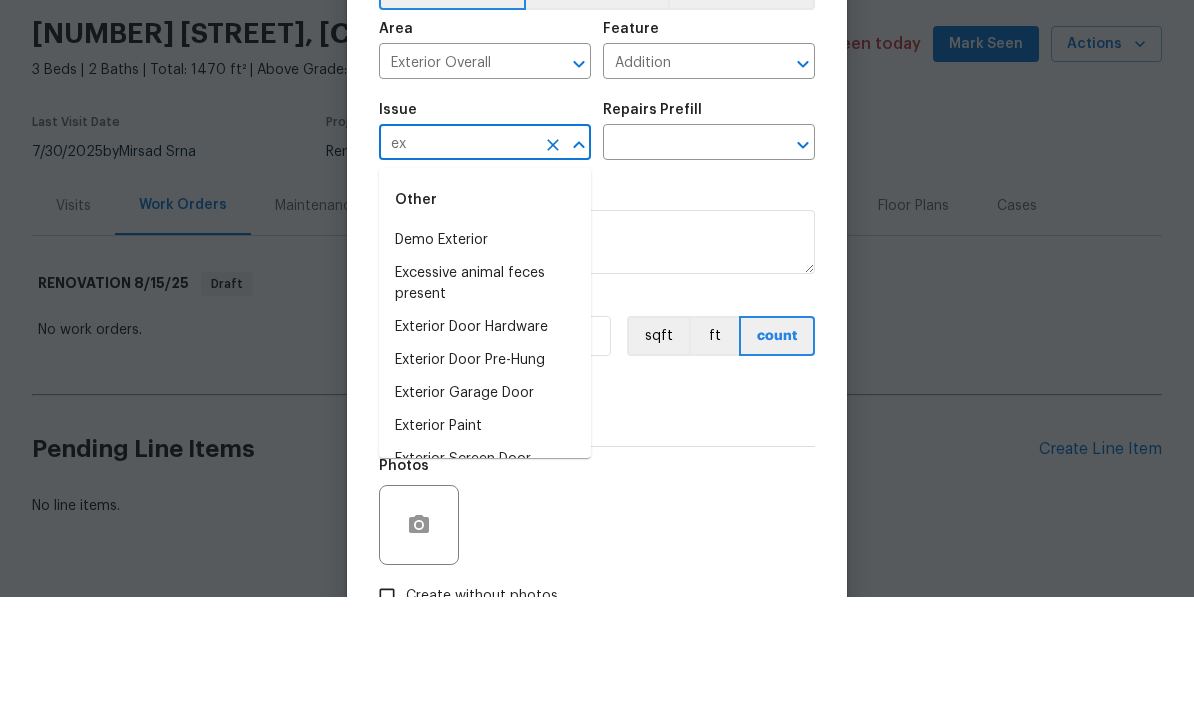 scroll, scrollTop: 54, scrollLeft: 0, axis: vertical 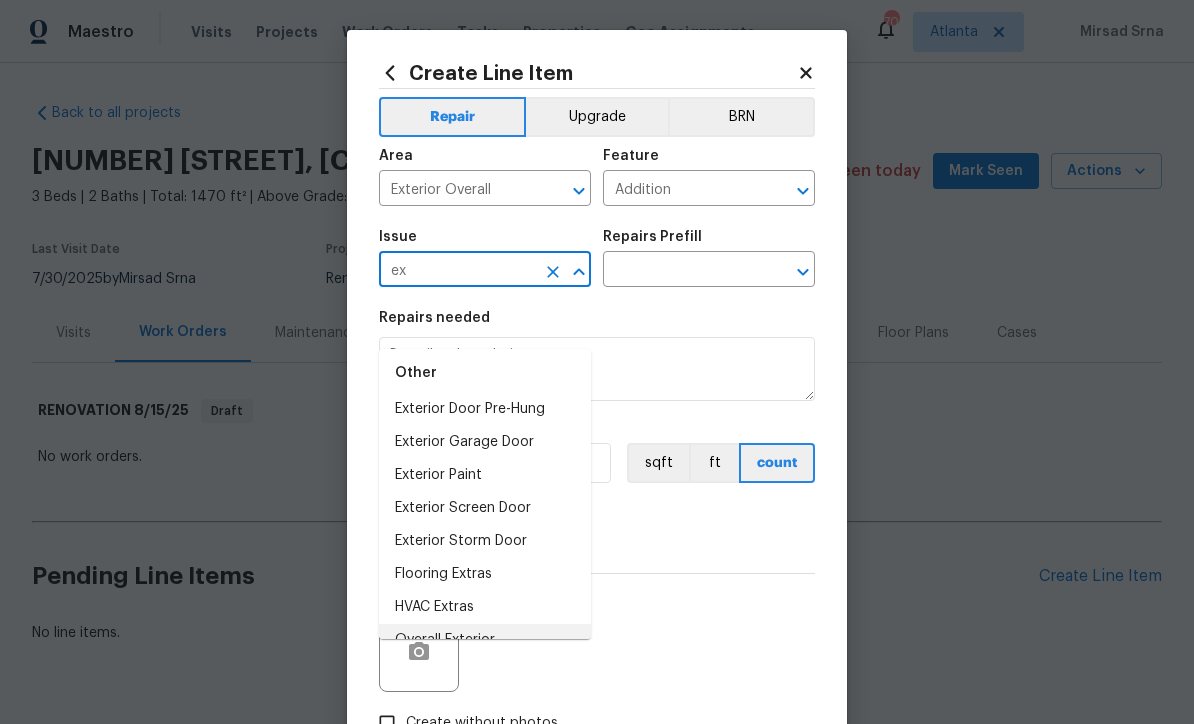 click on "Overall Exterior" at bounding box center (485, 640) 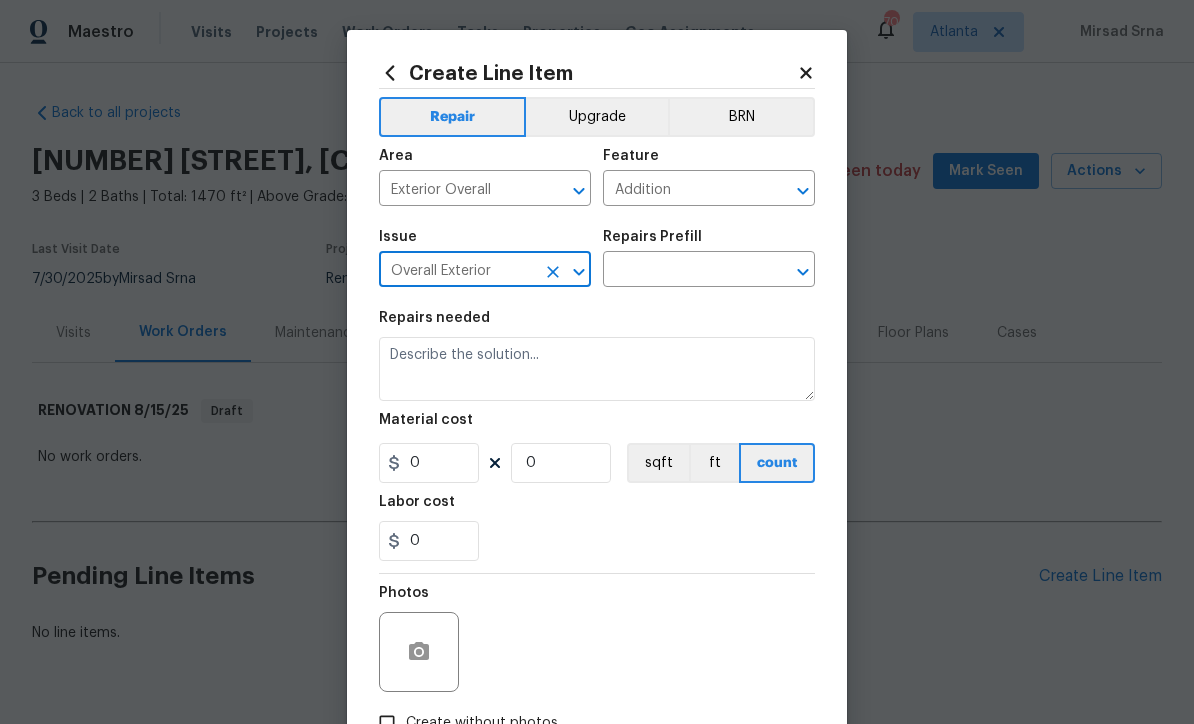 click at bounding box center (681, 271) 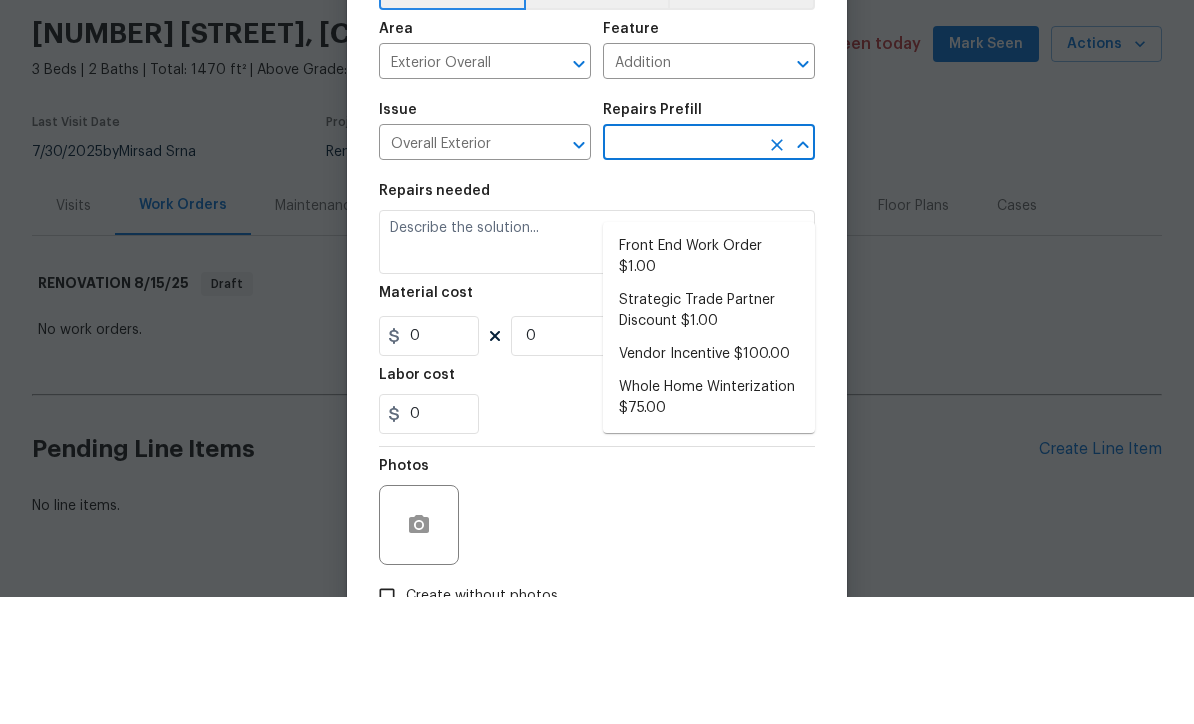click on "Strategic Trade Partner Discount $1.00" at bounding box center (709, 438) 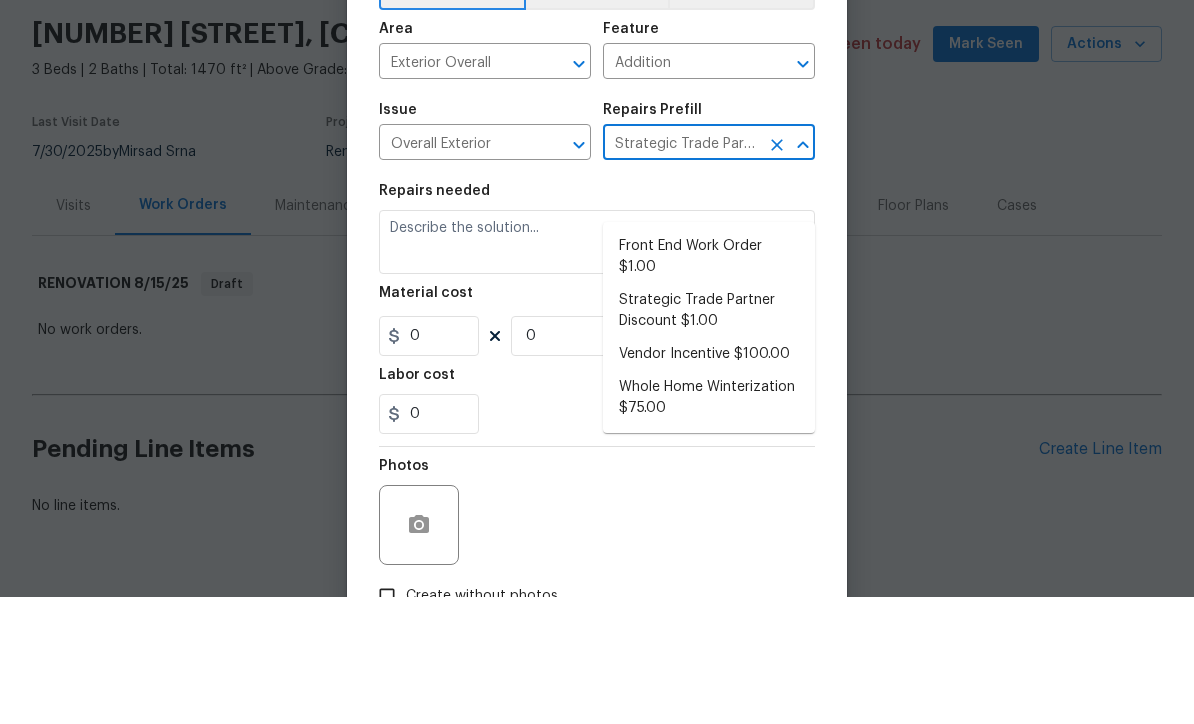 type on "Calculate and apply 5% STPP discount to the total of the work order as a negative cost" 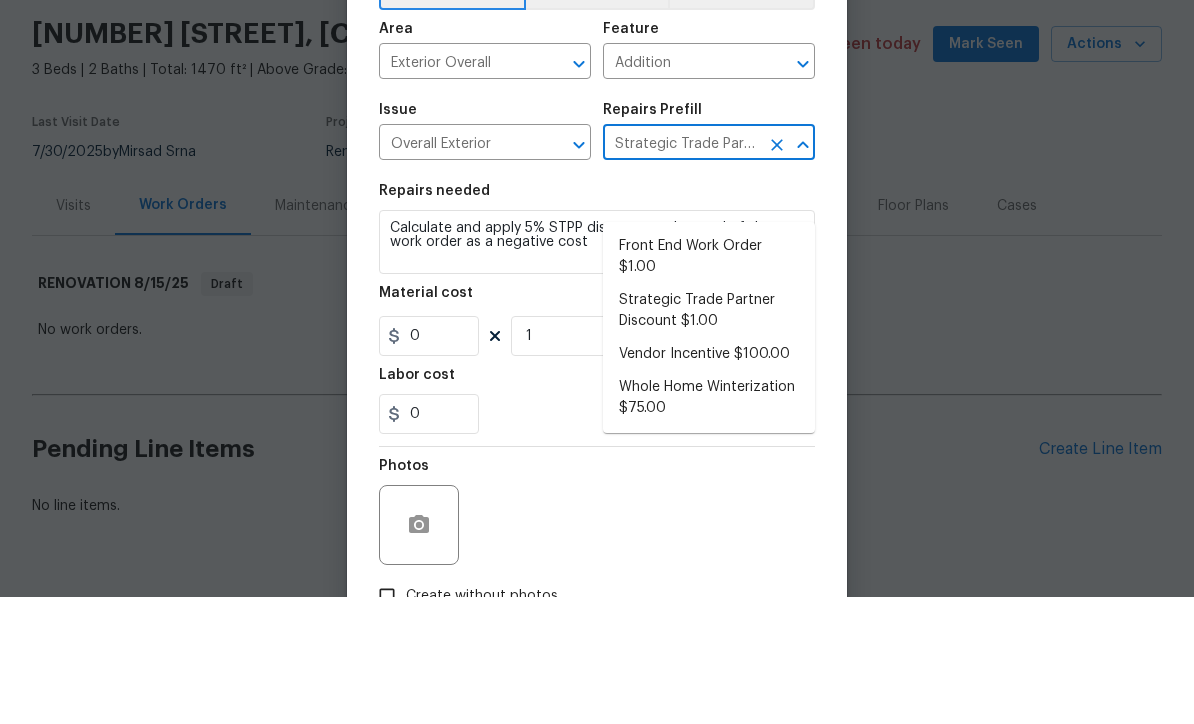 type on "1" 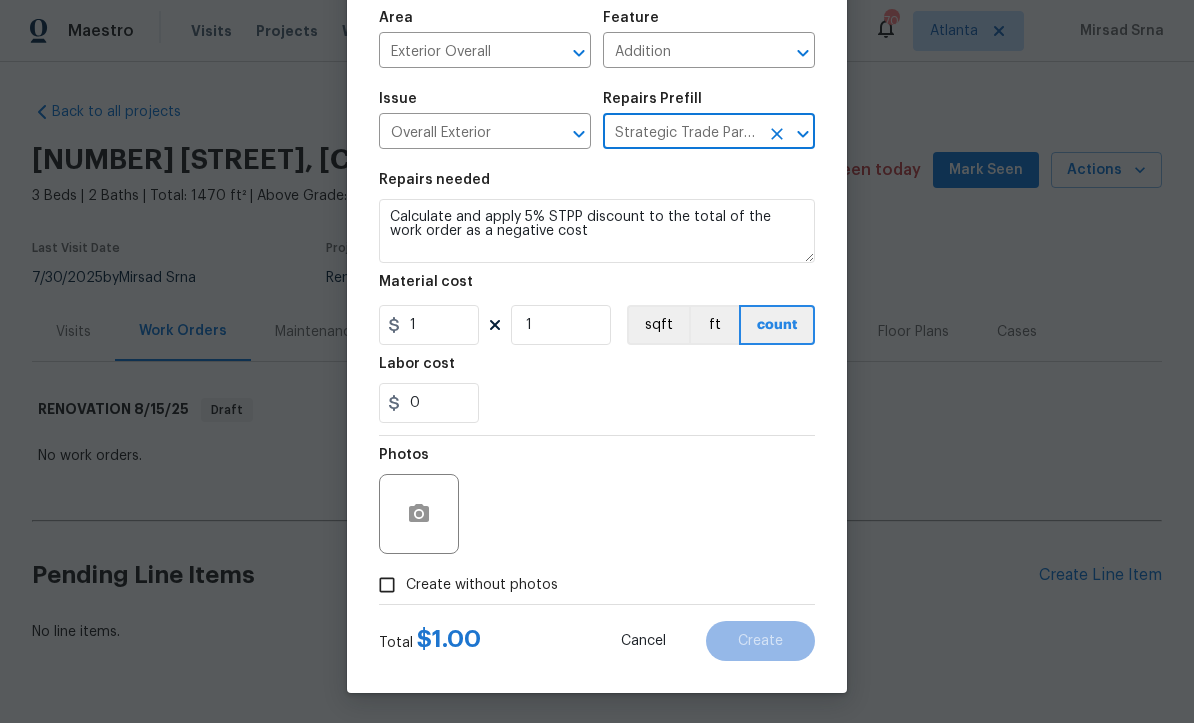 scroll, scrollTop: 141, scrollLeft: 0, axis: vertical 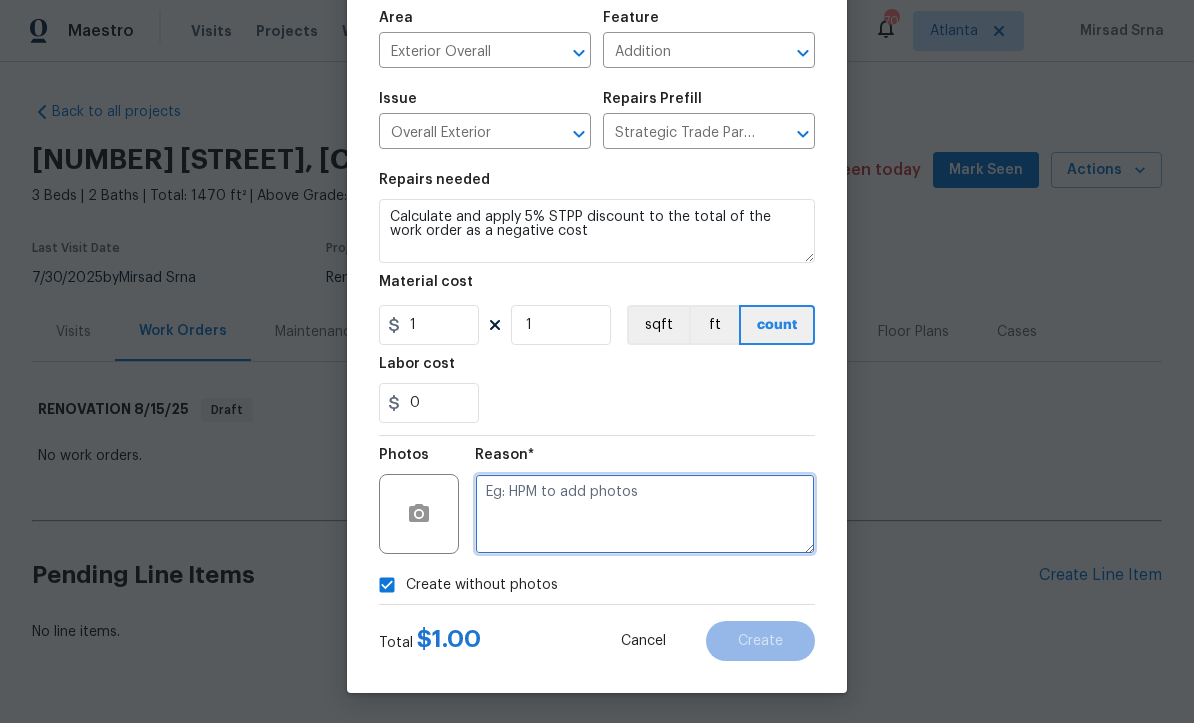 click at bounding box center (645, 515) 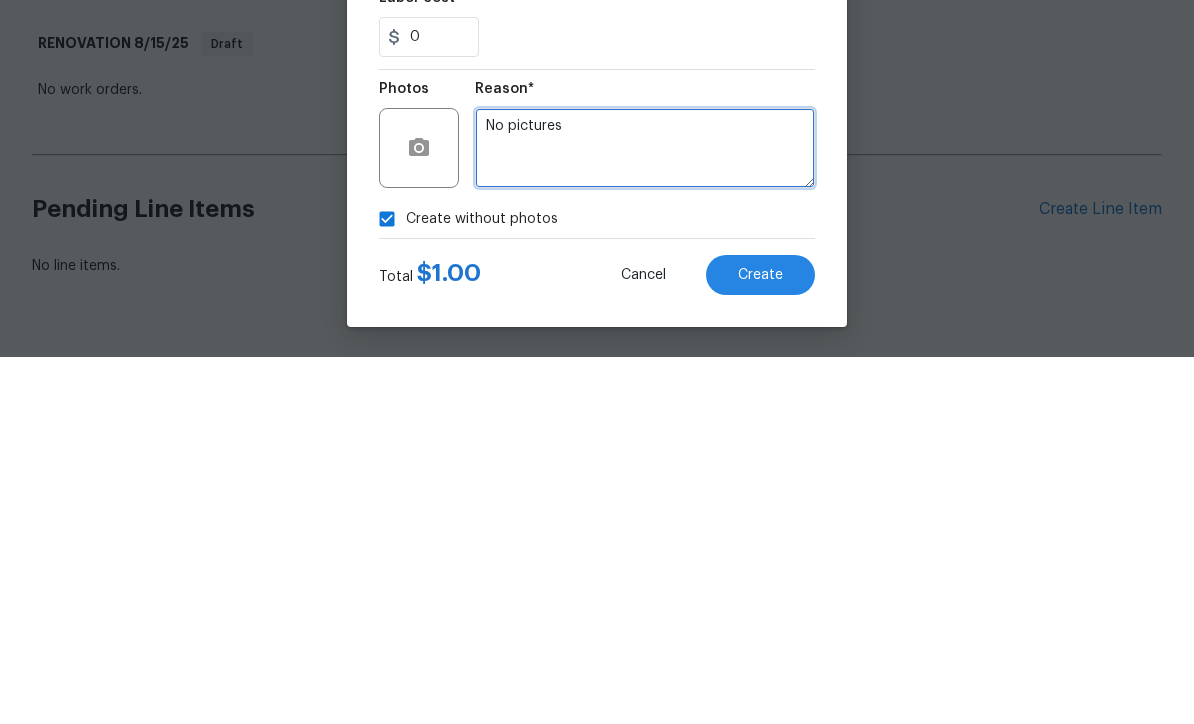 type on "No pictures" 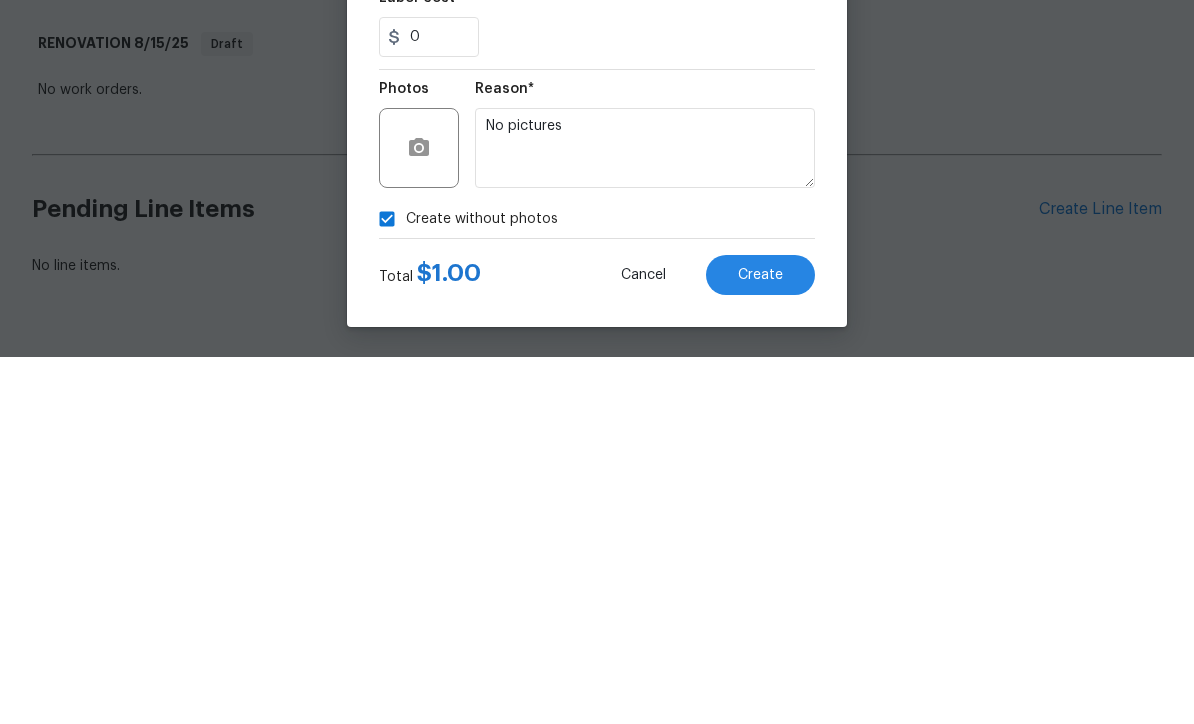 click on "Create" at bounding box center [760, 642] 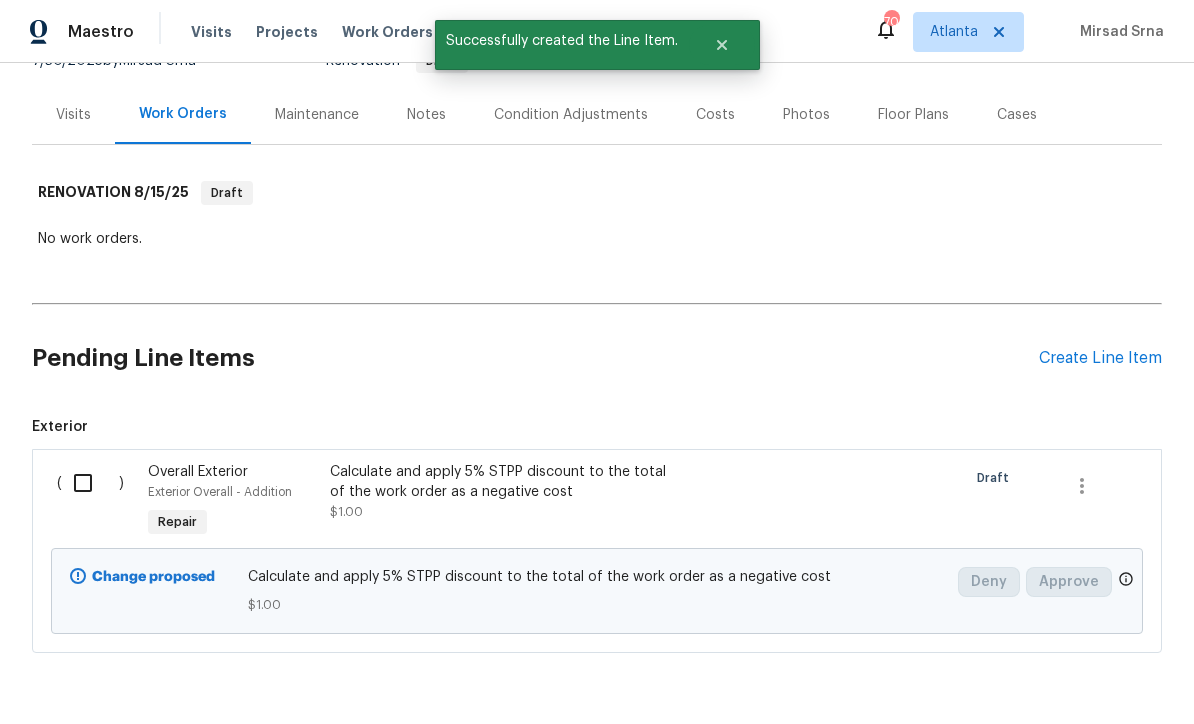 scroll, scrollTop: 217, scrollLeft: 0, axis: vertical 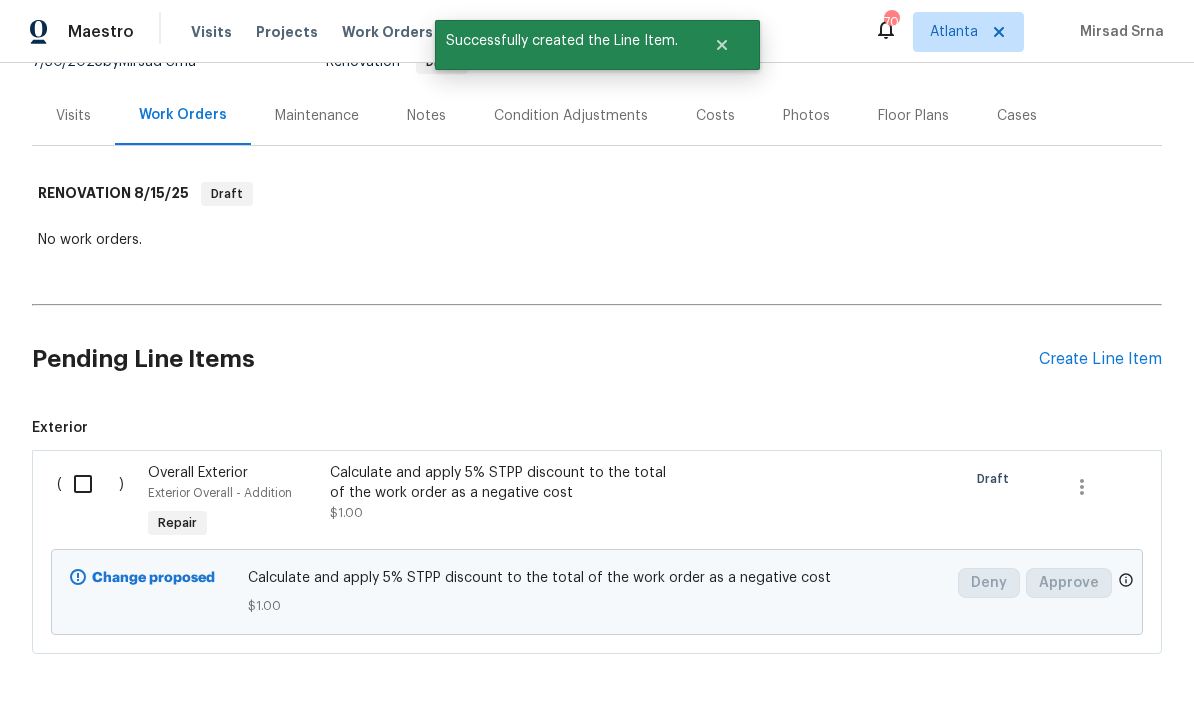 click at bounding box center (90, 484) 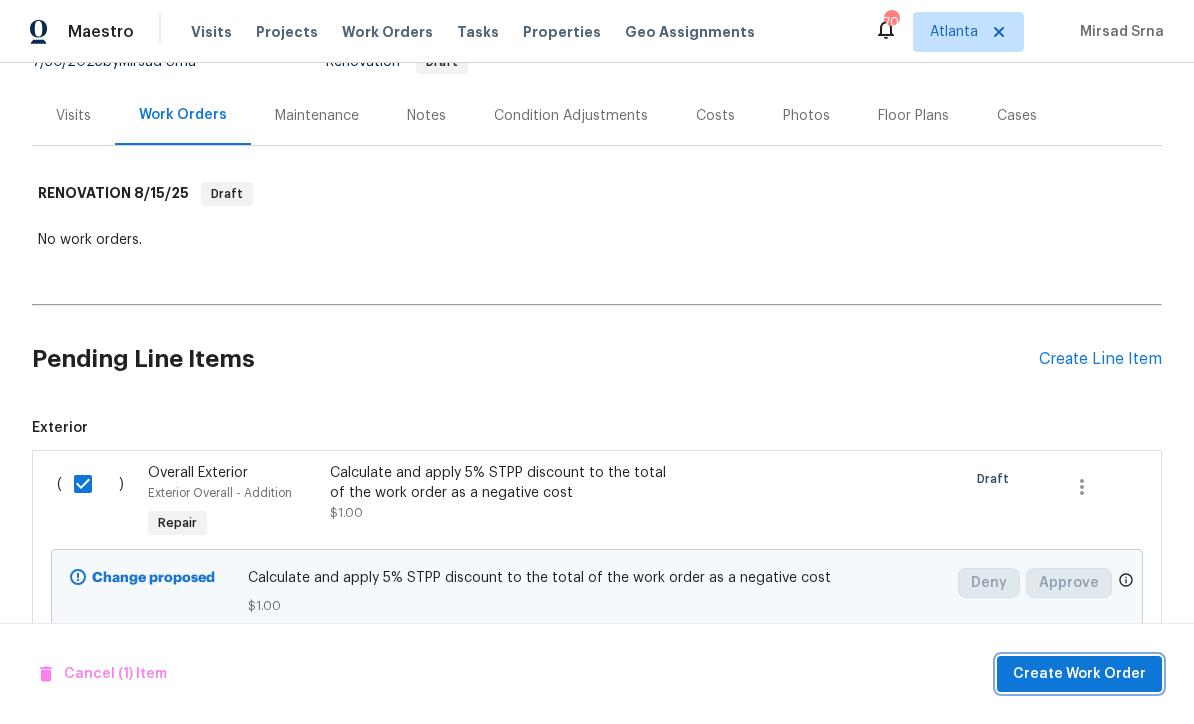 click on "Create Work Order" at bounding box center [1079, 674] 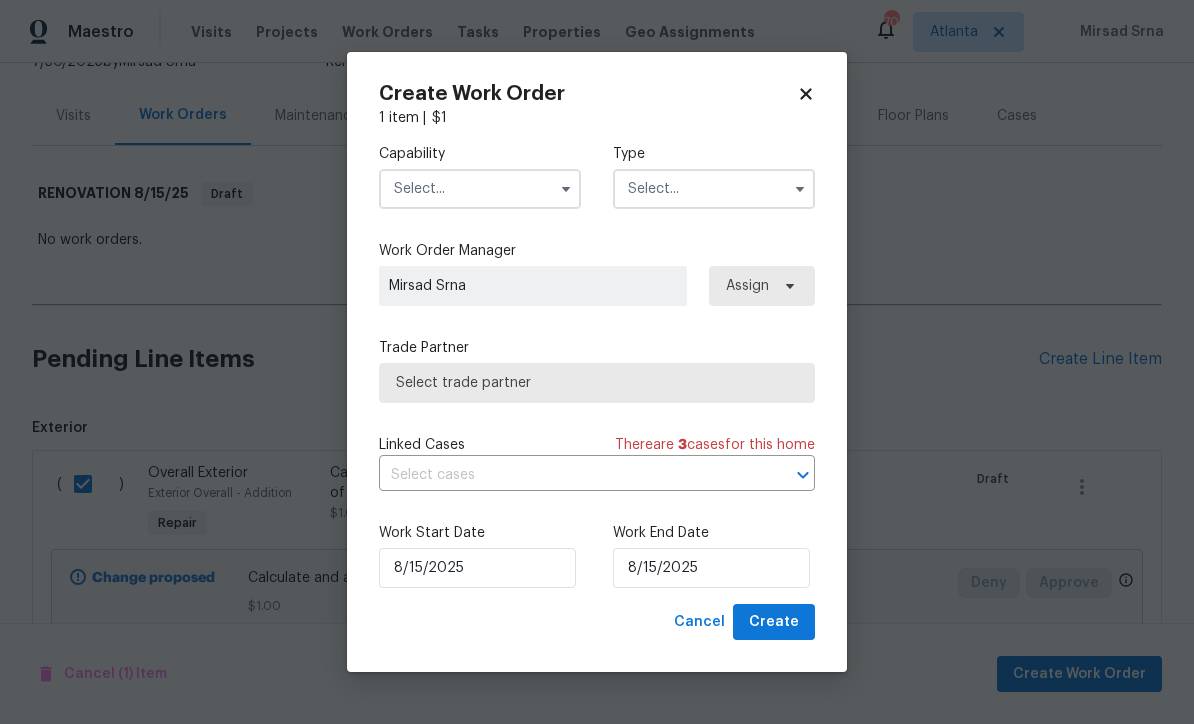 click at bounding box center (480, 189) 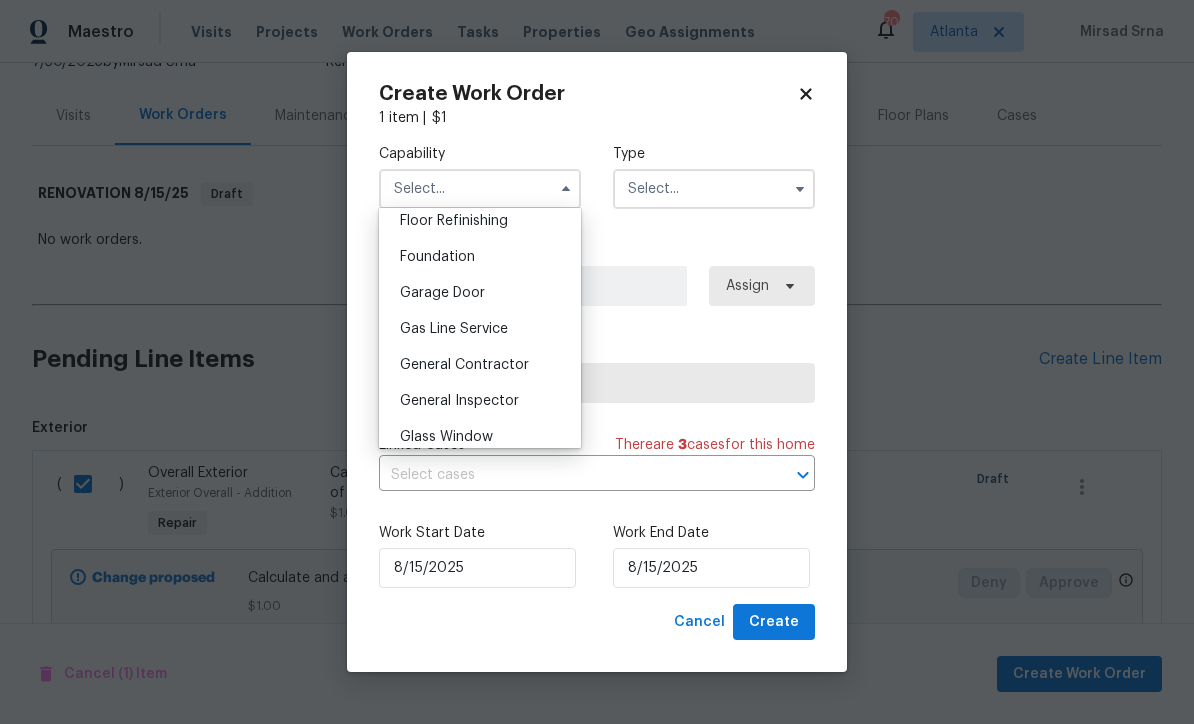scroll, scrollTop: 857, scrollLeft: 0, axis: vertical 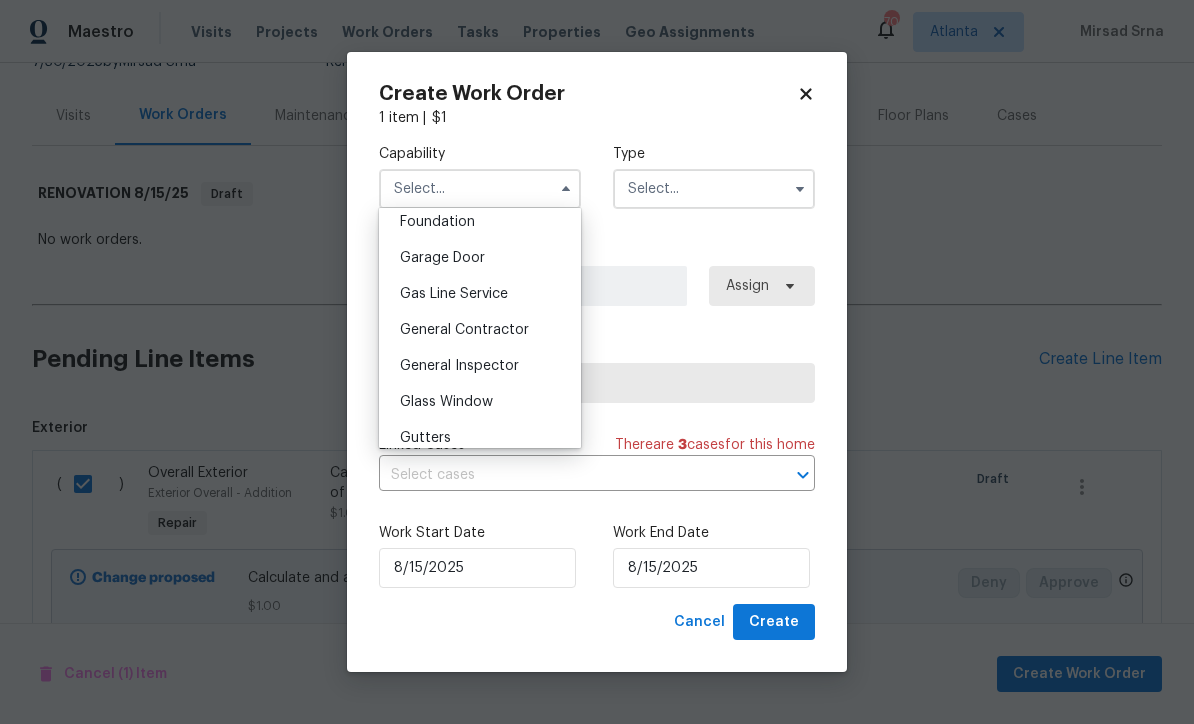 click on "General Contractor" at bounding box center (464, 330) 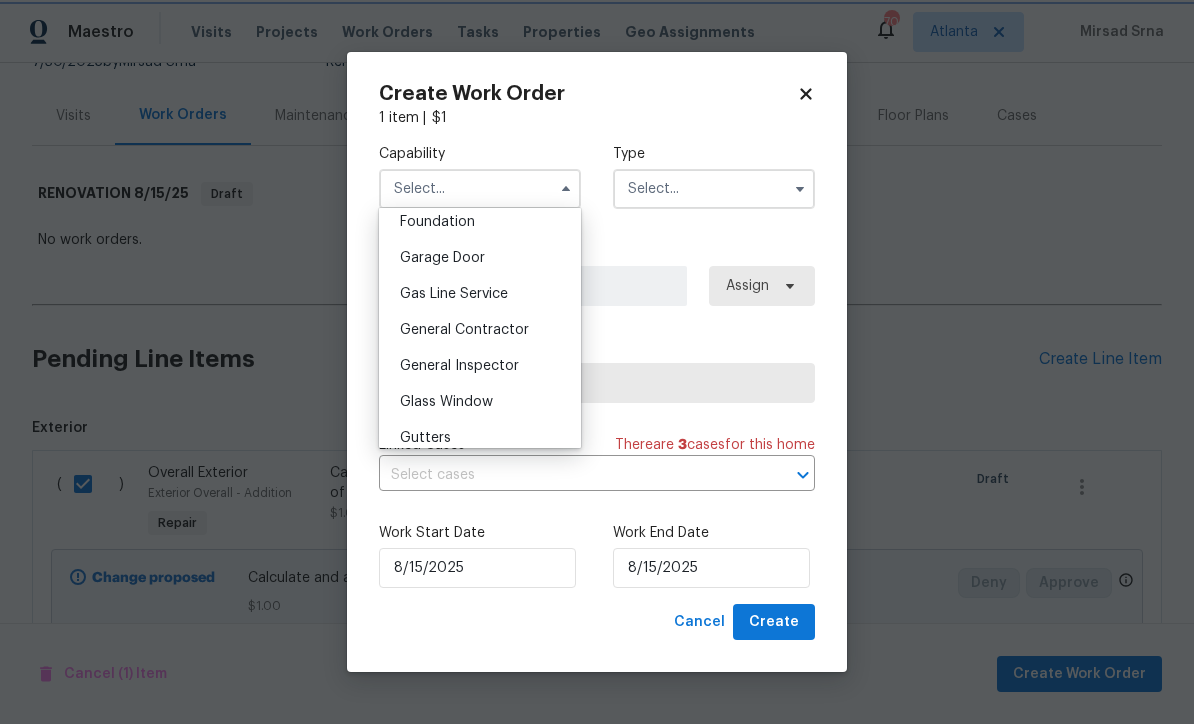 type on "General Contractor" 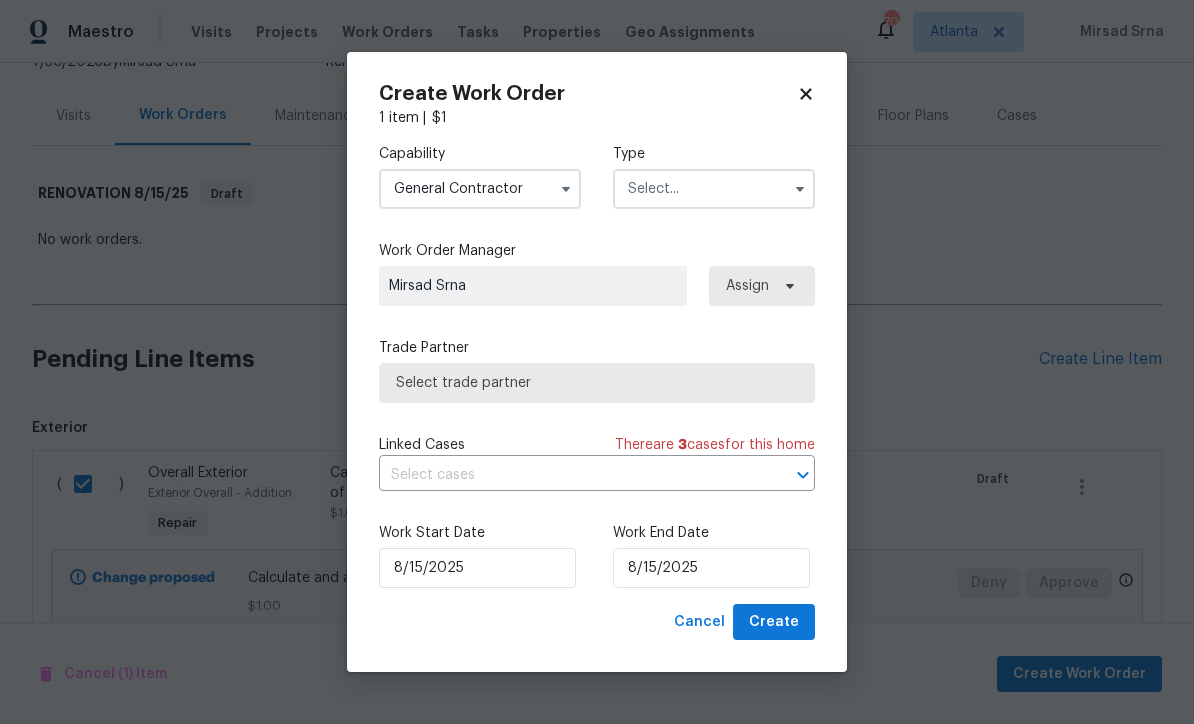click at bounding box center (714, 189) 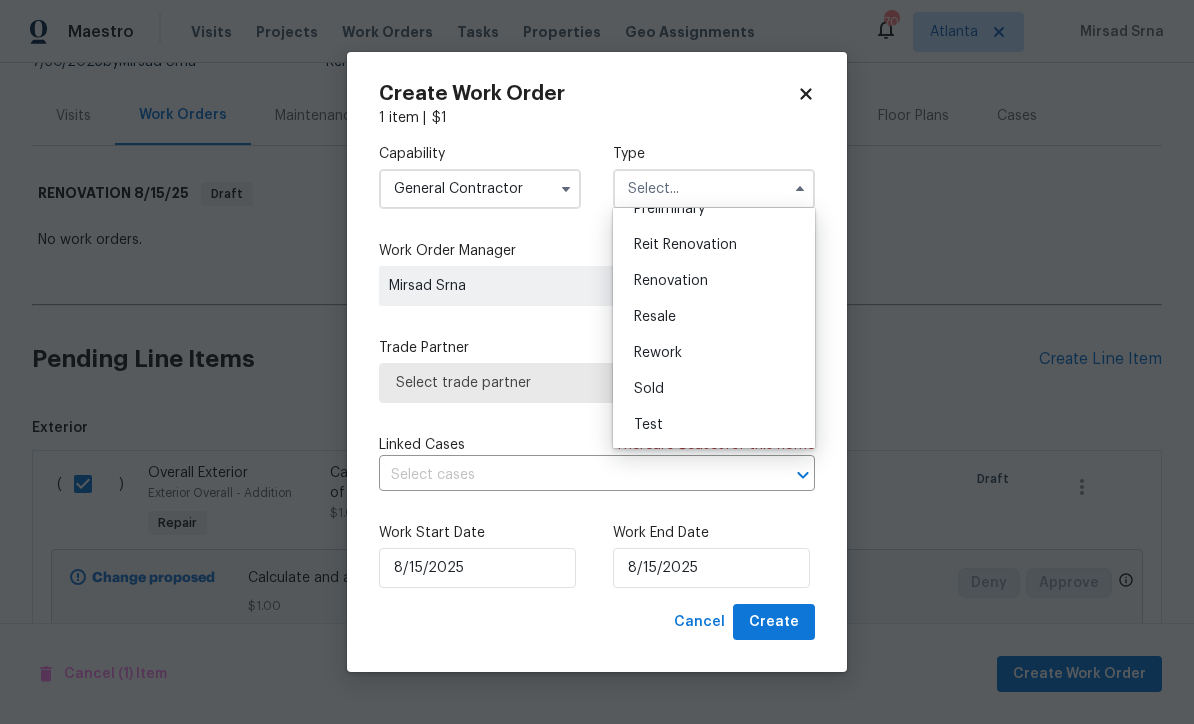 scroll, scrollTop: 454, scrollLeft: 0, axis: vertical 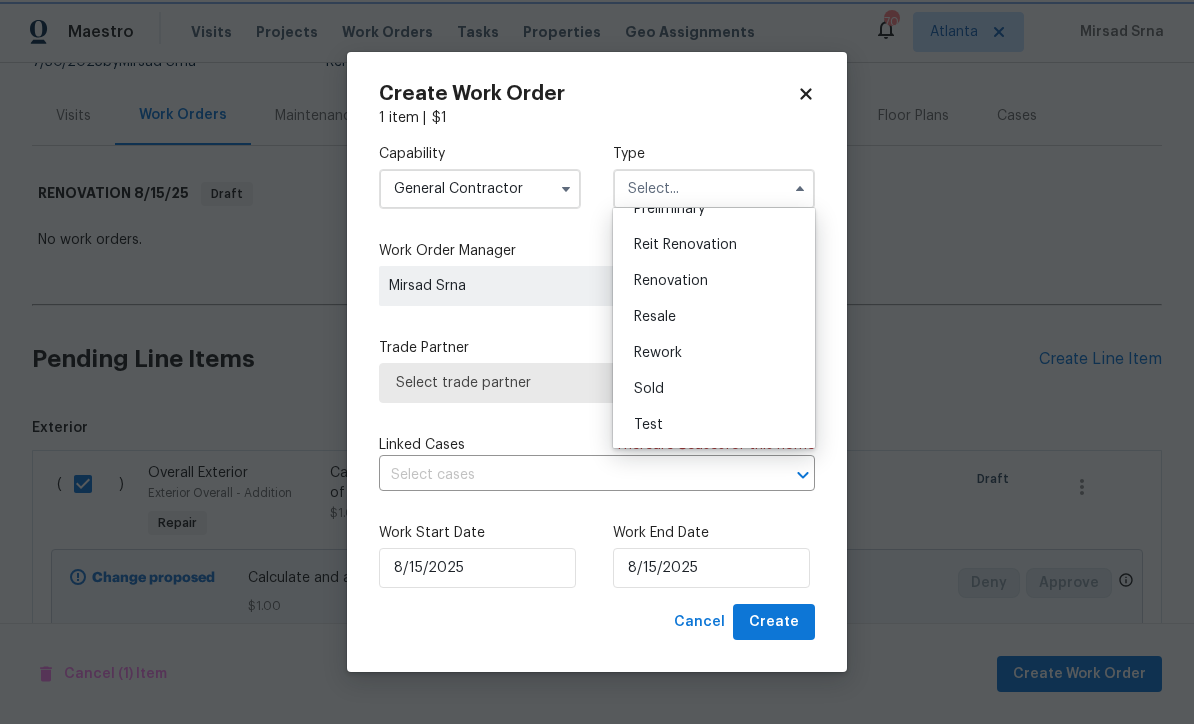 type on "Renovation" 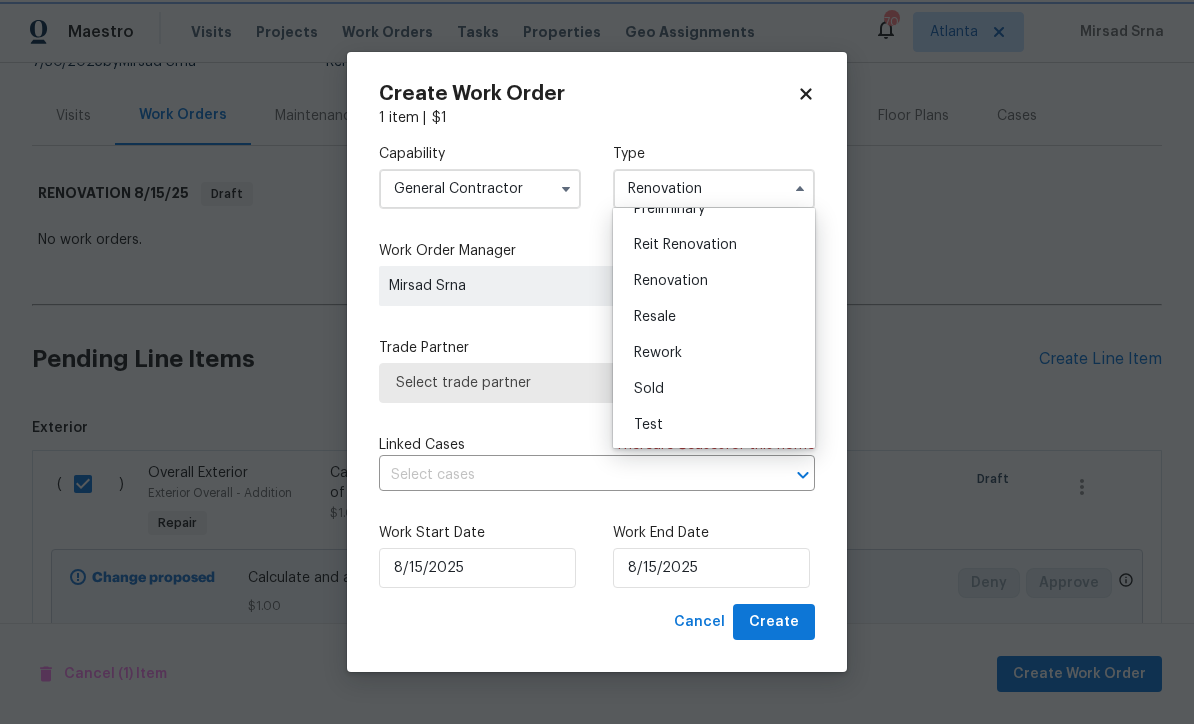 scroll, scrollTop: 0, scrollLeft: 0, axis: both 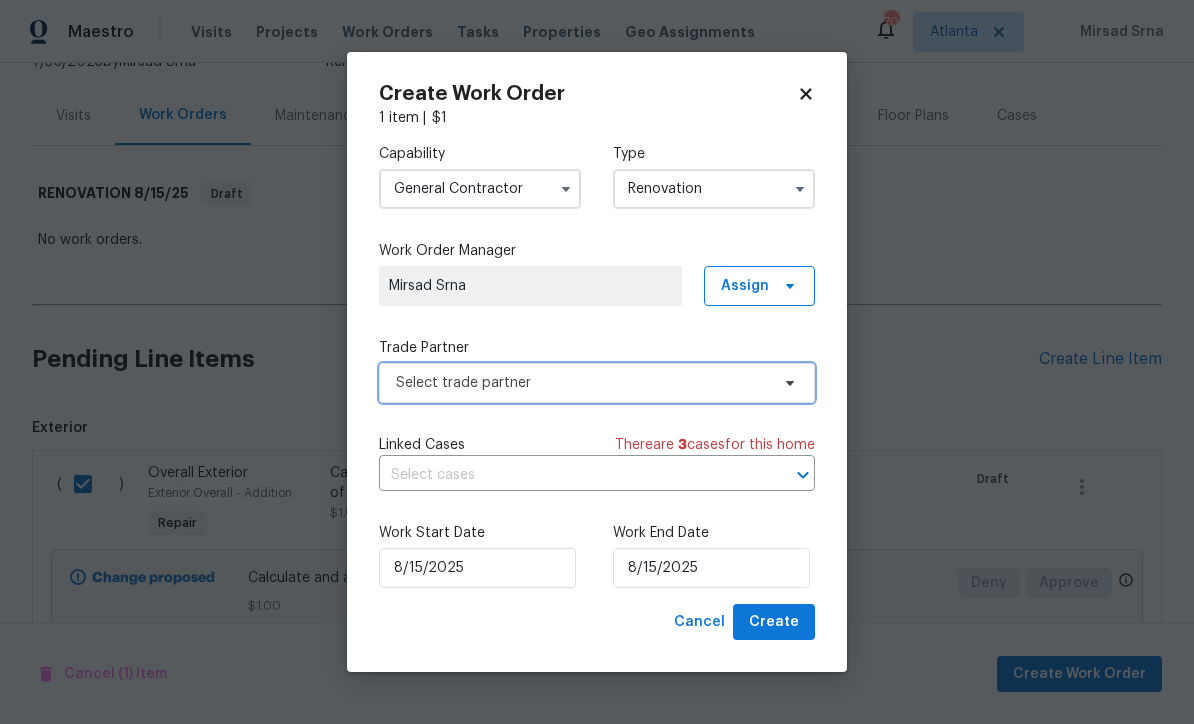 click on "Select trade partner" at bounding box center (582, 383) 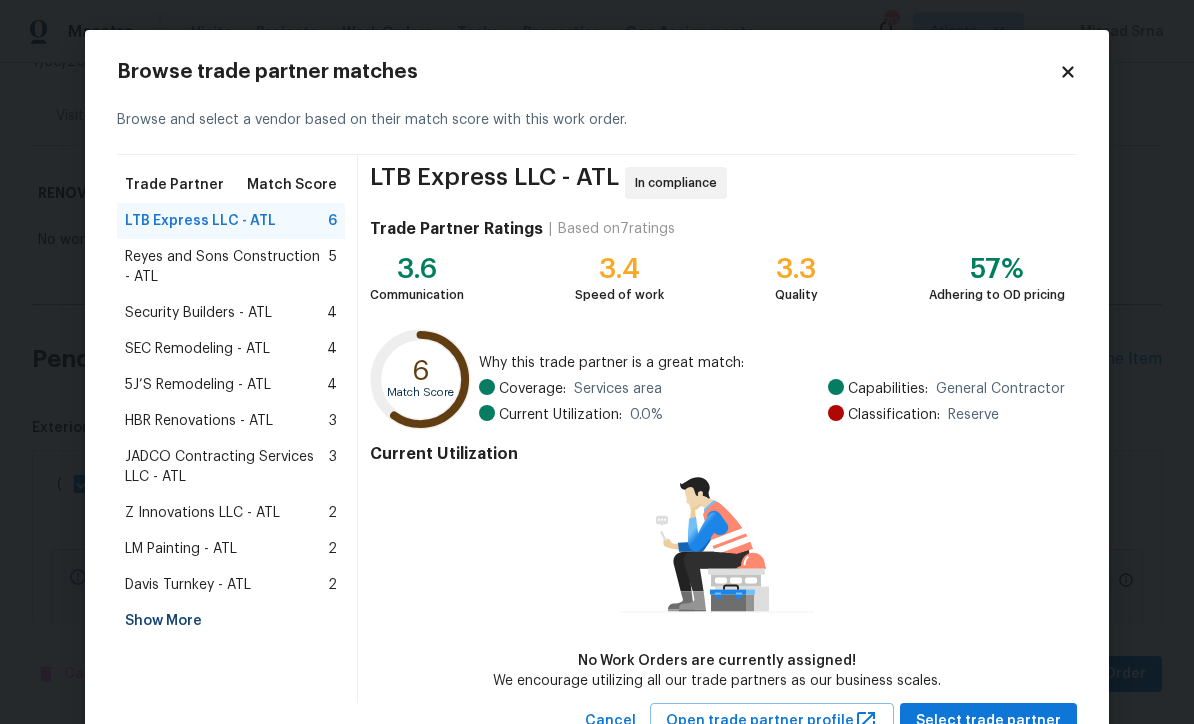 click on "HBR Renovations - ATL" at bounding box center (199, 421) 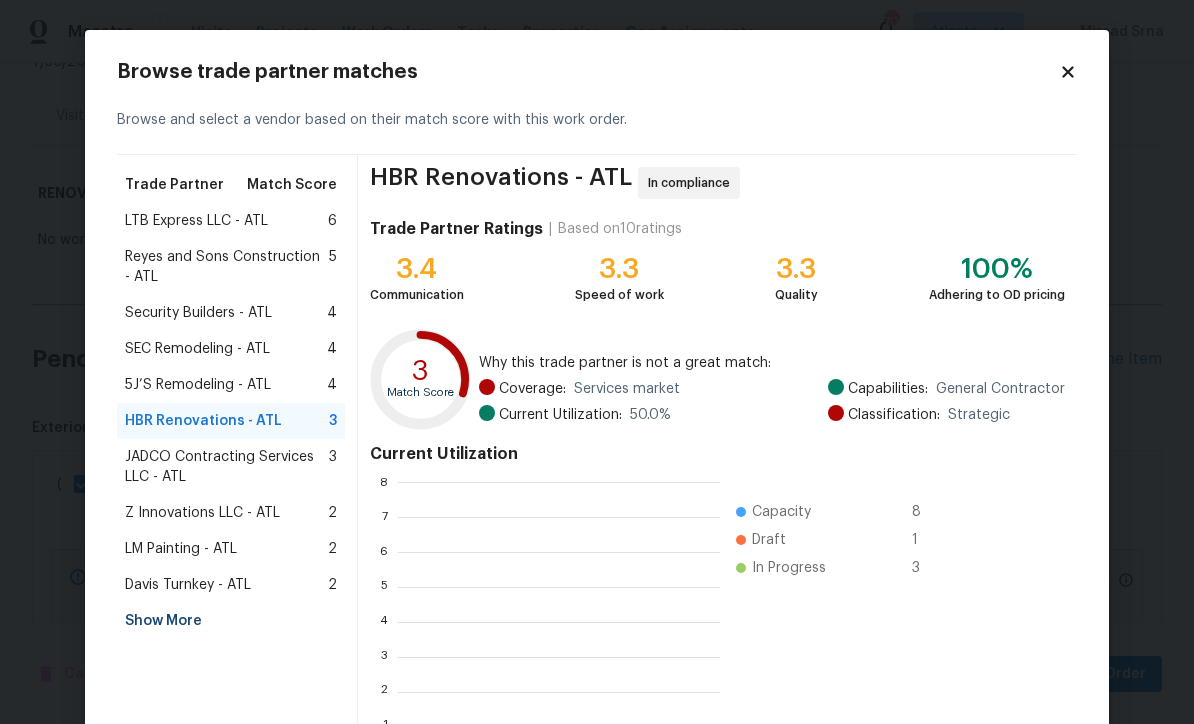 scroll, scrollTop: 2, scrollLeft: 2, axis: both 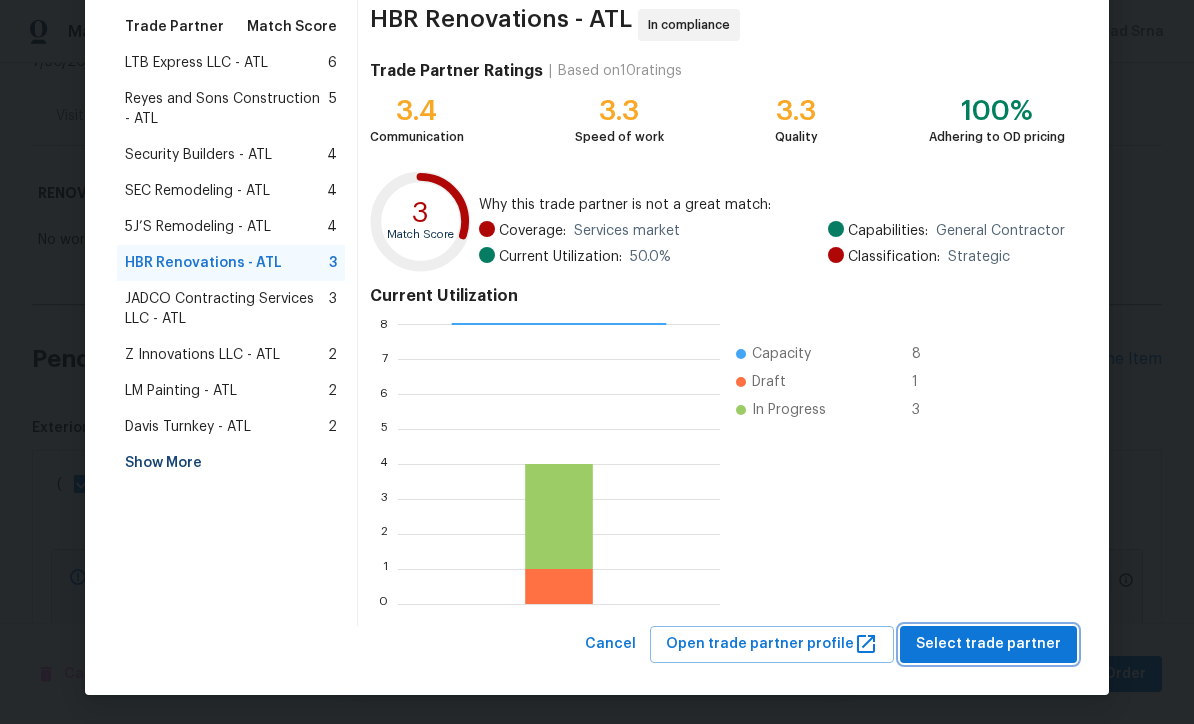click on "Select trade partner" at bounding box center [988, 644] 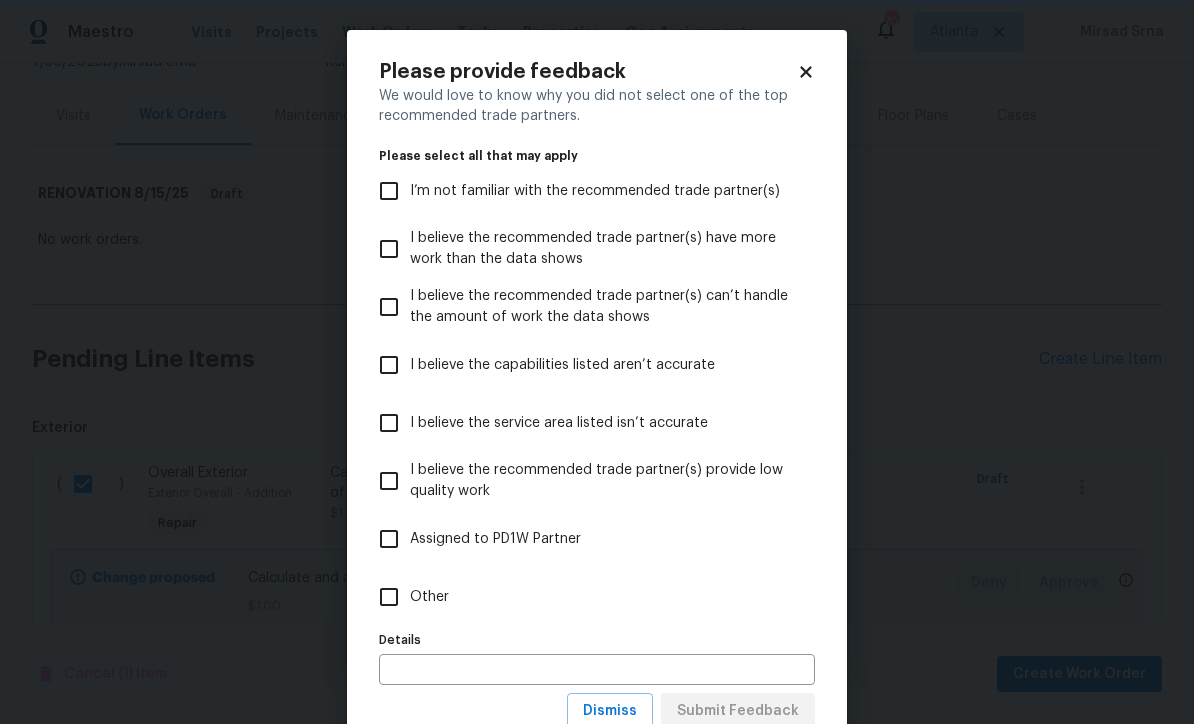 scroll, scrollTop: 0, scrollLeft: 0, axis: both 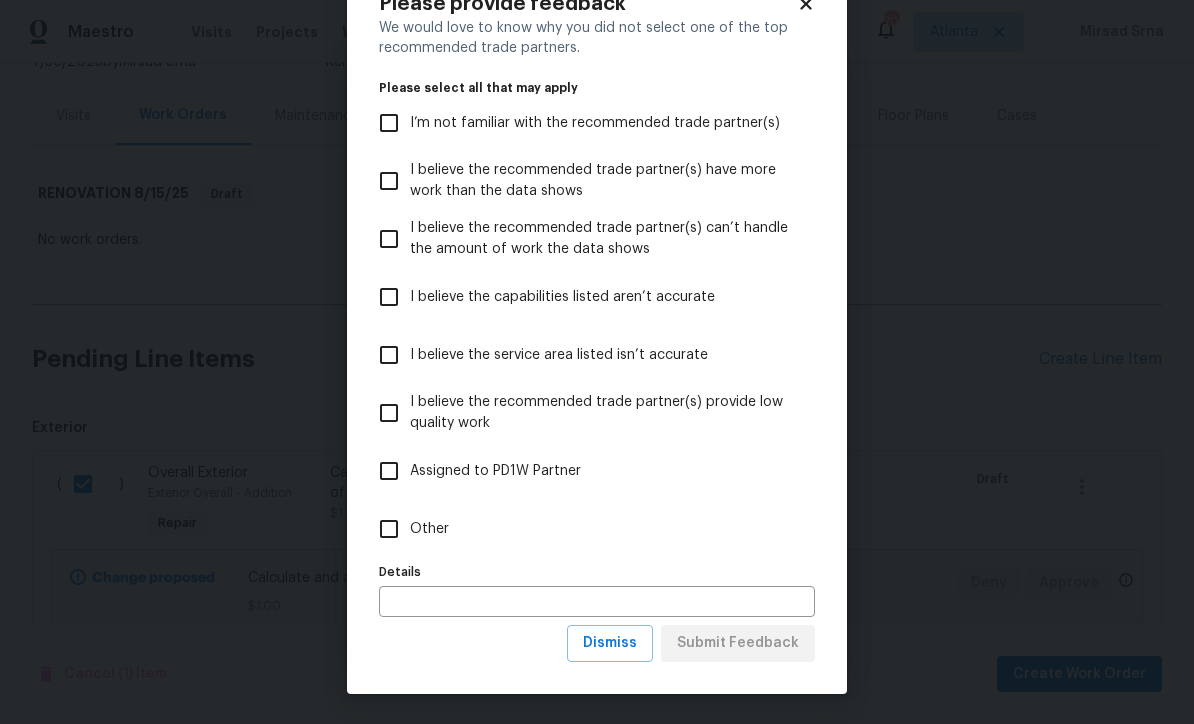 click on "Other" at bounding box center [389, 529] 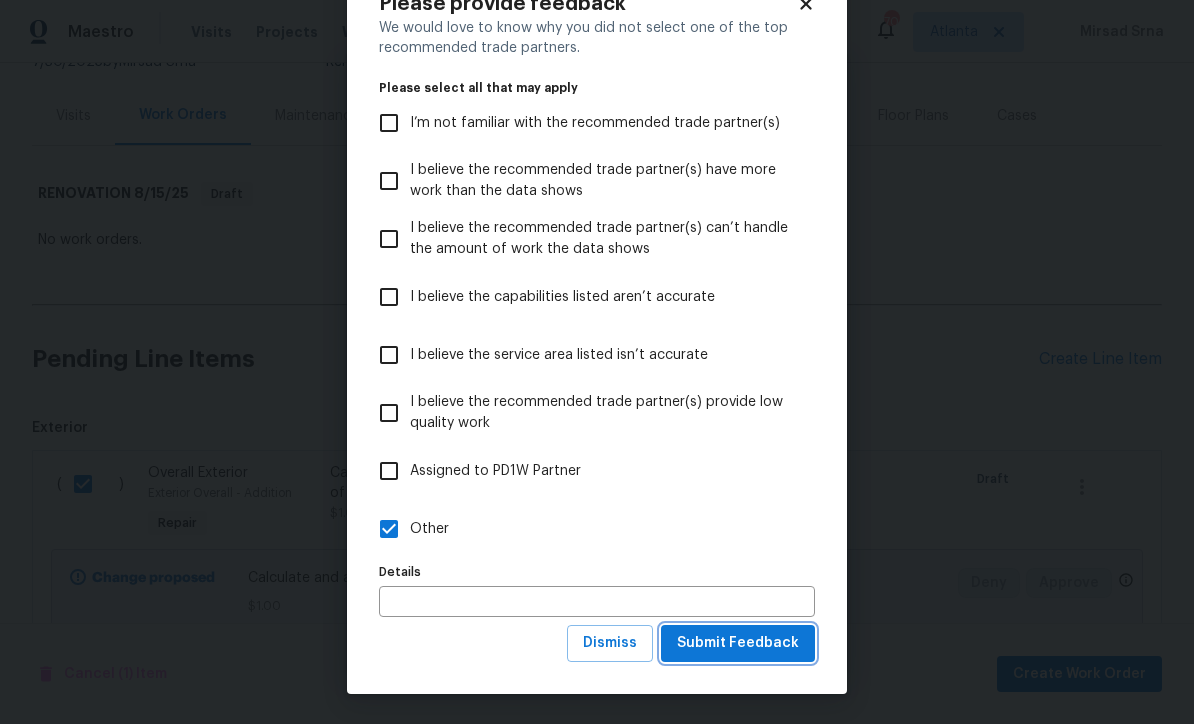 click on "Submit Feedback" at bounding box center (738, 643) 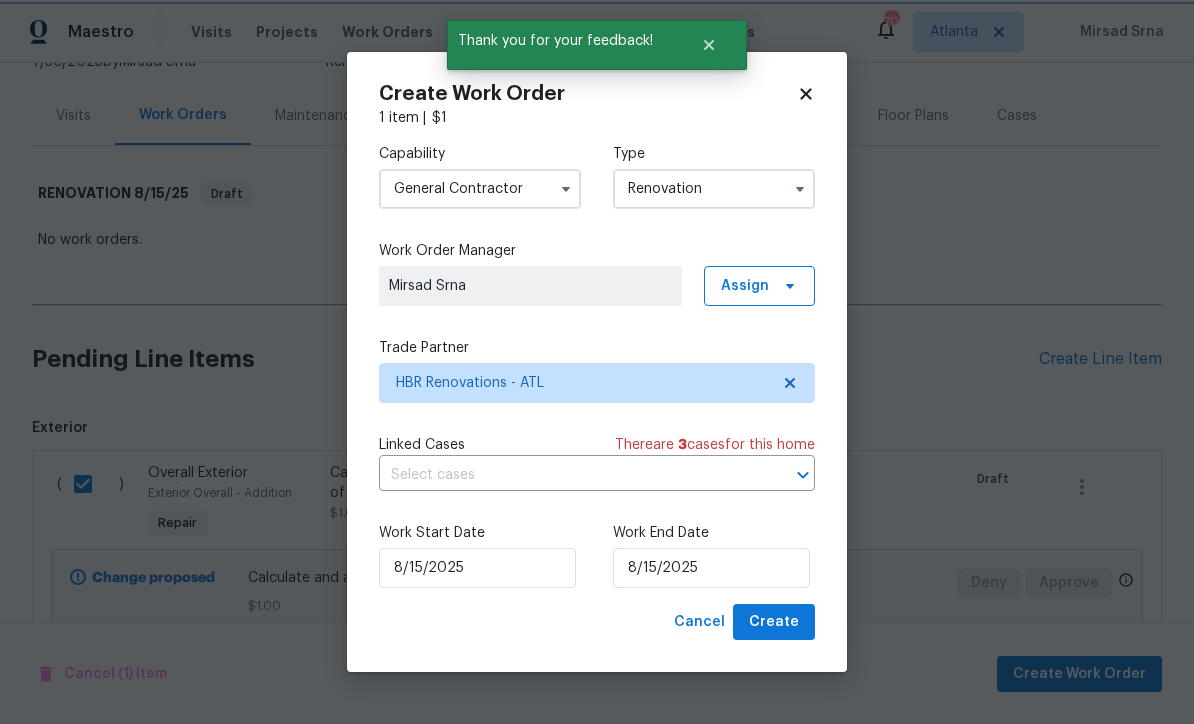 scroll, scrollTop: 0, scrollLeft: 0, axis: both 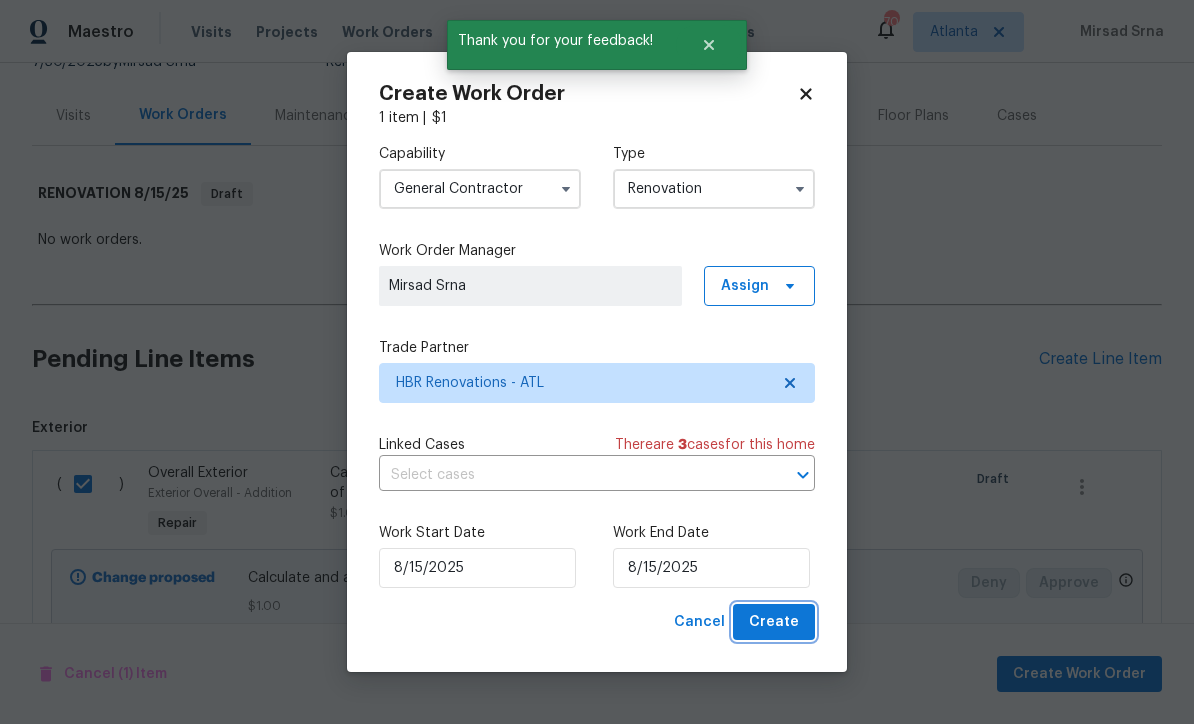 click on "Create" at bounding box center [774, 622] 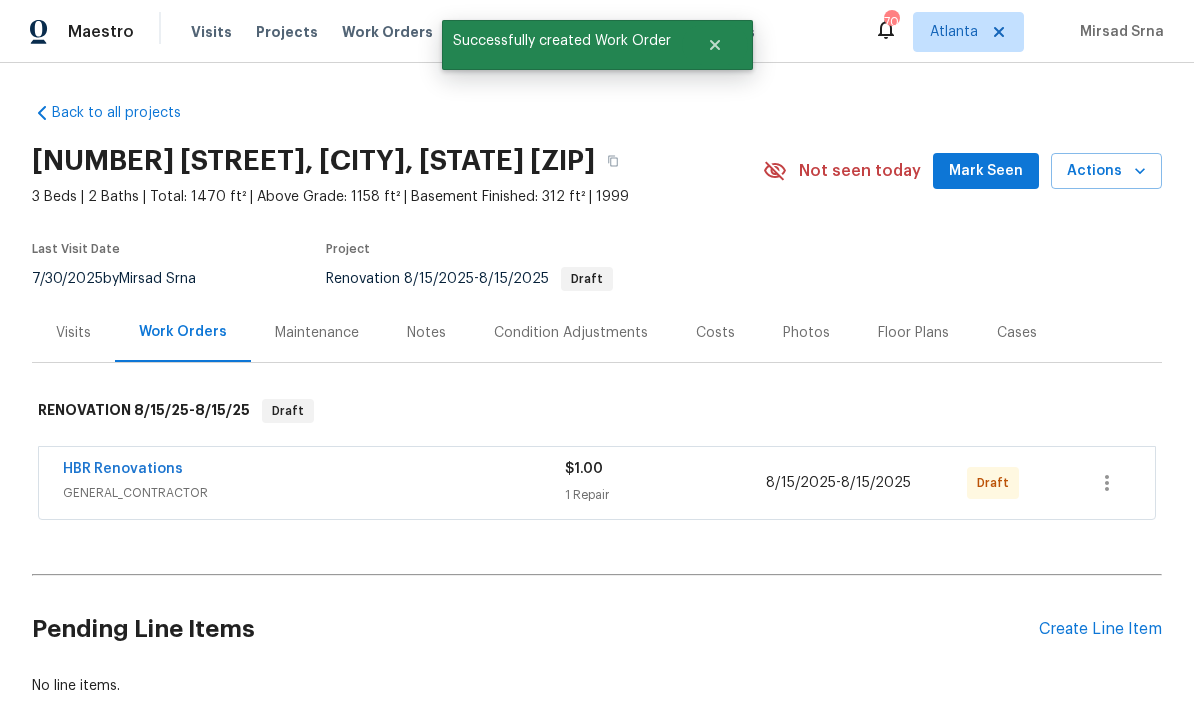scroll, scrollTop: 0, scrollLeft: 0, axis: both 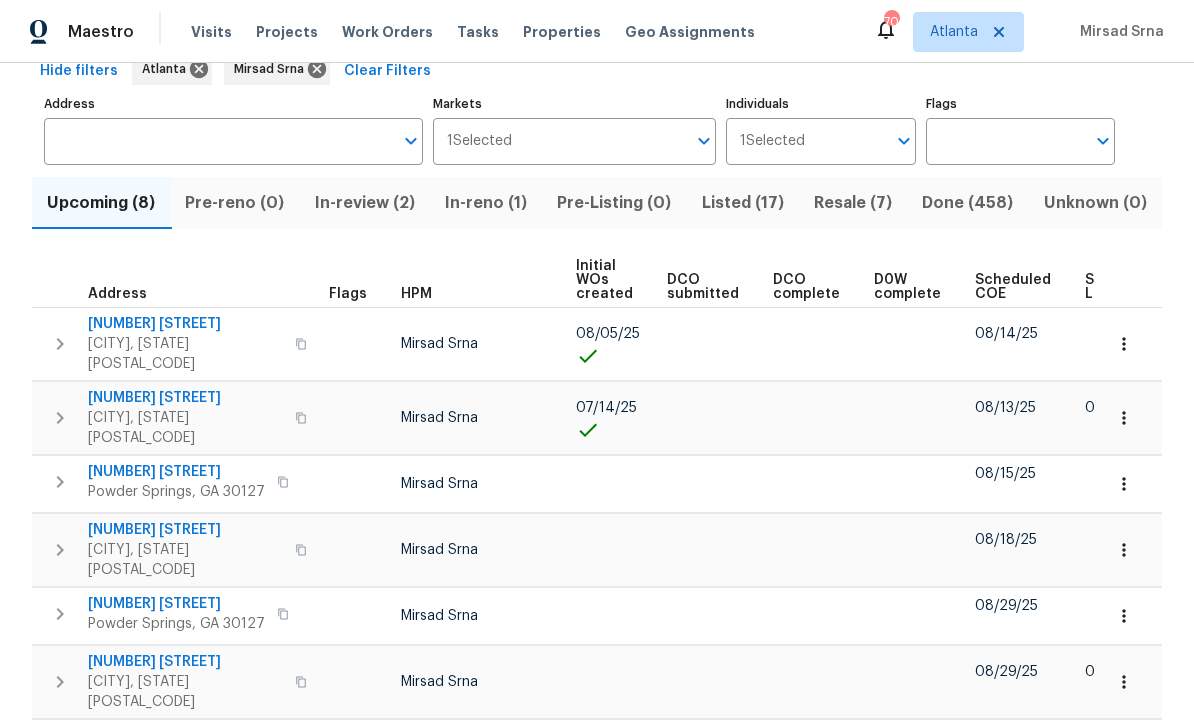 click on "Listed (17)" at bounding box center [743, 203] 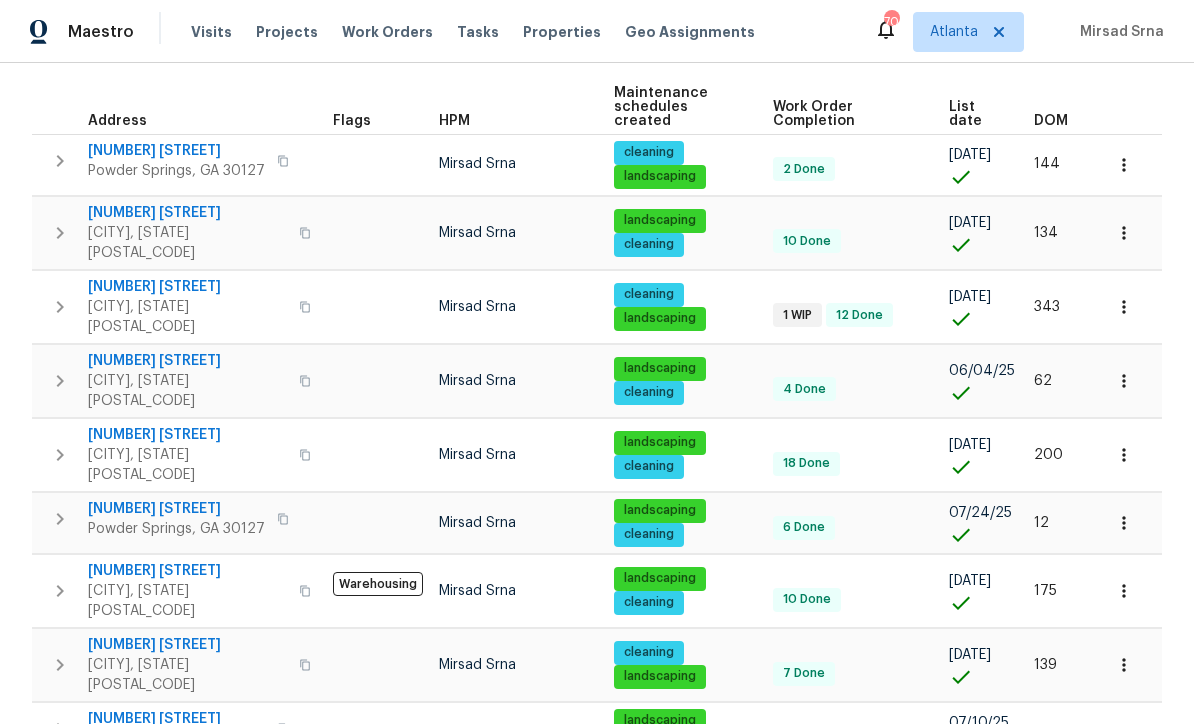 scroll, scrollTop: 289, scrollLeft: 0, axis: vertical 